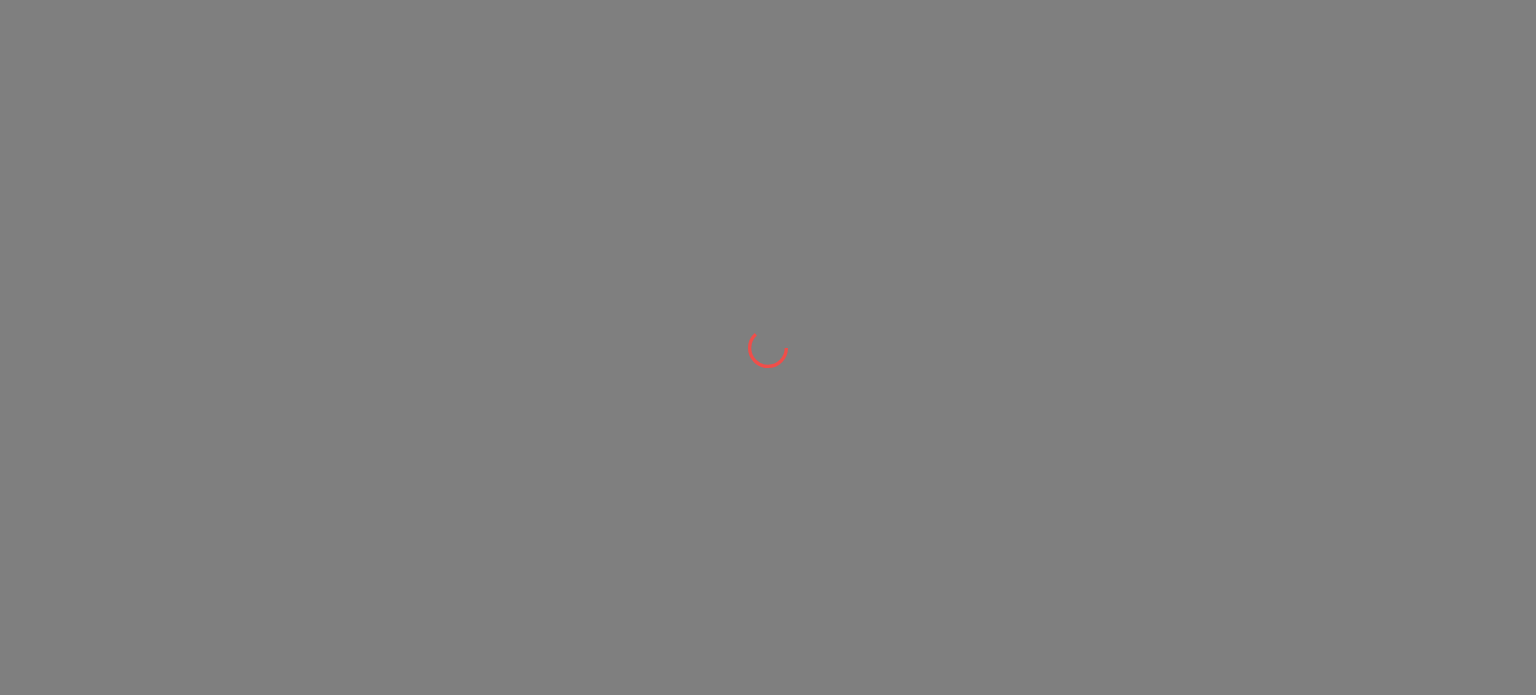 scroll, scrollTop: 0, scrollLeft: 0, axis: both 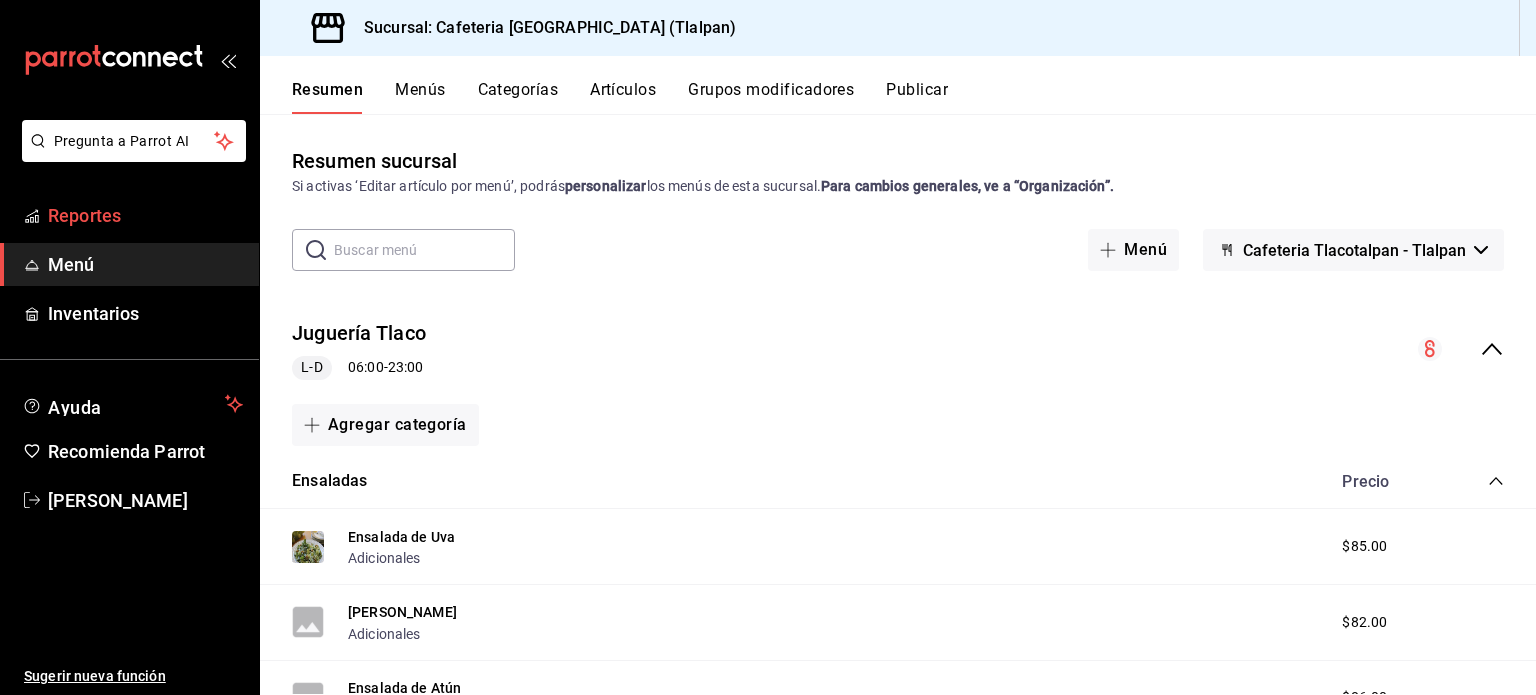 click on "Reportes" at bounding box center [129, 215] 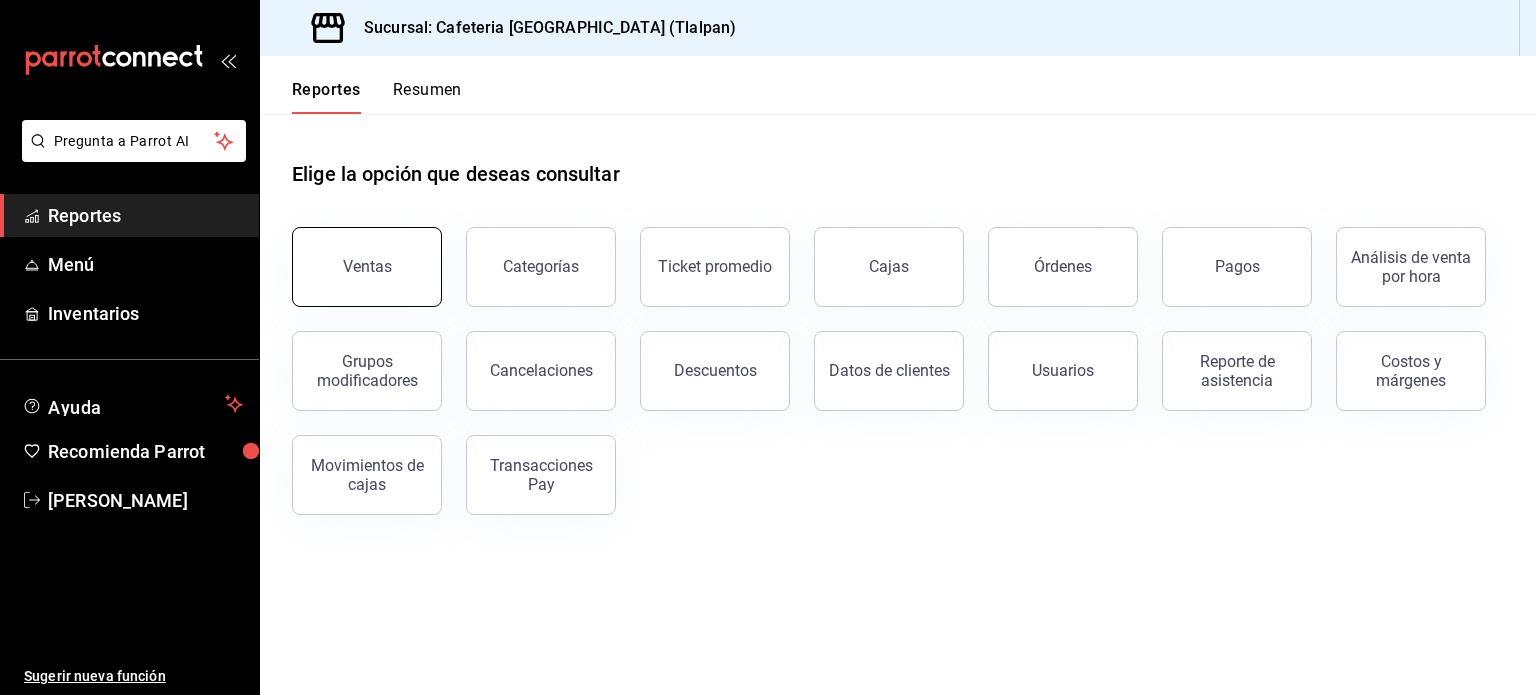 click on "Ventas" at bounding box center [367, 266] 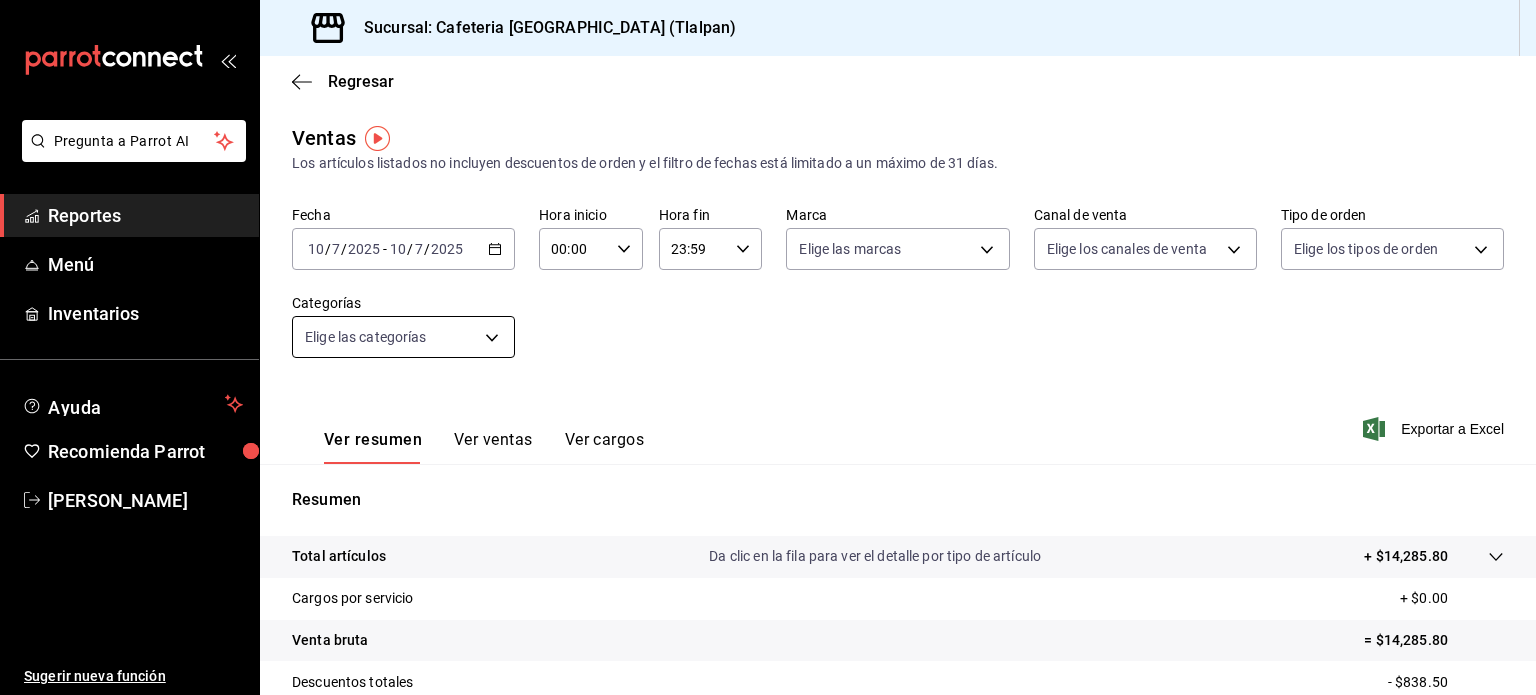 click on "Pregunta a Parrot AI Reportes   Menú   Inventarios   Ayuda Recomienda Parrot   [PERSON_NAME]   Sugerir nueva función   Sucursal: Cafeteria Tlacotalpan (Tlalpan) Regresar Ventas Los artículos listados no incluyen descuentos de orden y el filtro de fechas está limitado a un máximo de 31 días. Fecha [DATE] [DATE] - [DATE] [DATE] Hora inicio 00:00 Hora inicio Hora fin 23:59 Hora fin Marca Elige las marcas Canal de venta Elige los canales de venta Tipo de orden Elige los tipos de orden Categorías Elige las categorías Ver resumen Ver ventas Ver cargos Exportar a Excel Resumen Total artículos Da clic en la fila para ver el detalle por tipo de artículo + $14,285.80 Cargos por servicio + $0.00 Venta bruta = $14,285.80 Descuentos totales - $838.50 Certificados de regalo - $0.00 Venta total = $13,447.30 Impuestos - $1,851.73 Venta neta = $11,595.57 GANA 1 MES GRATIS EN TU SUSCRIPCIÓN AQUÍ Ver video tutorial Ir a video Pregunta a Parrot AI Reportes   Menú   Inventarios   Ayuda" at bounding box center (768, 347) 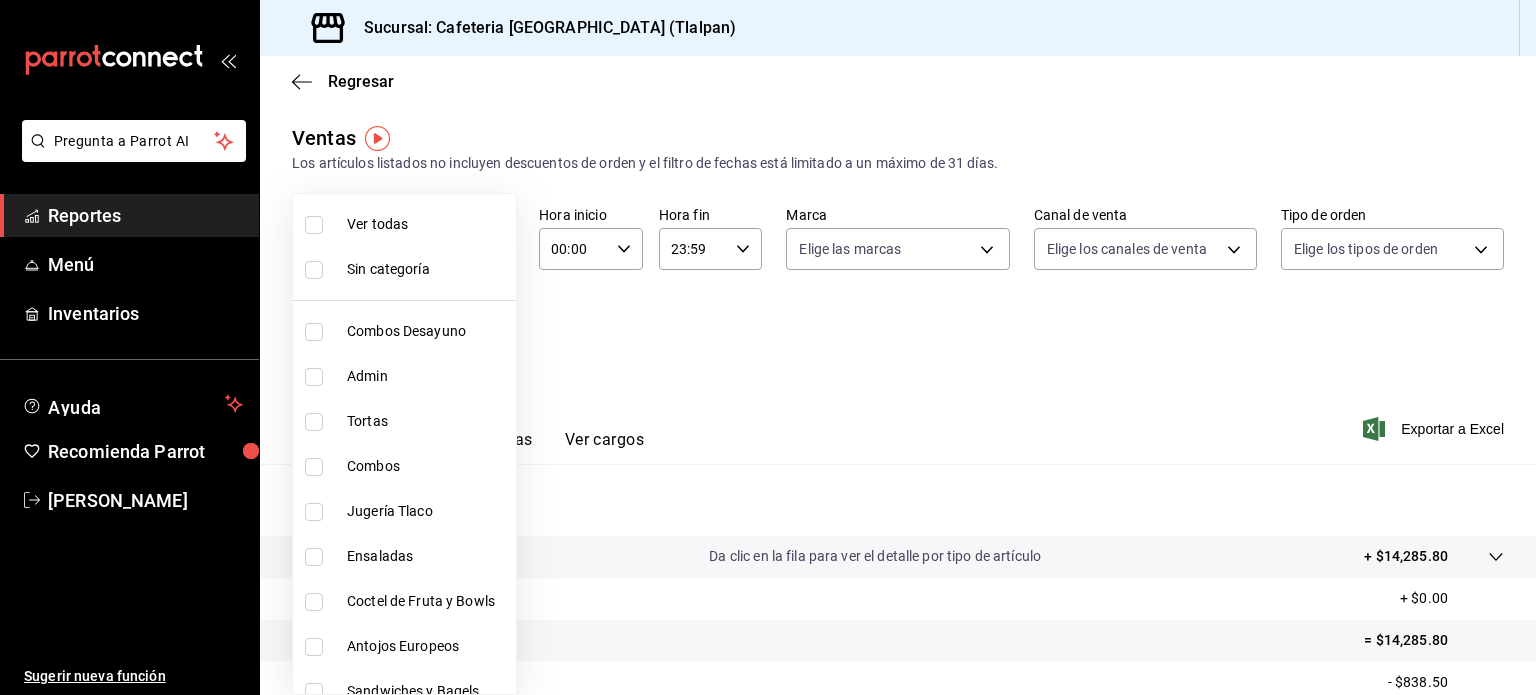 click at bounding box center [314, 512] 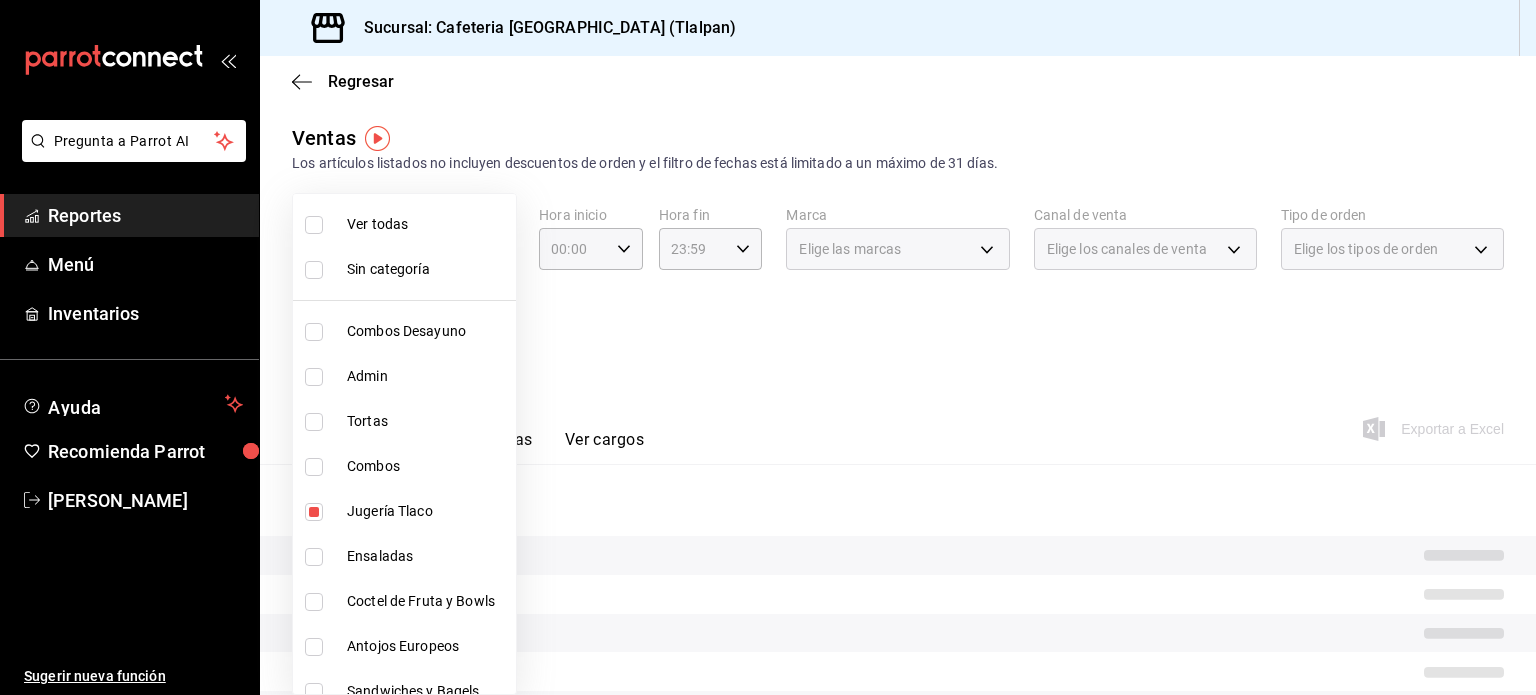 click at bounding box center (314, 557) 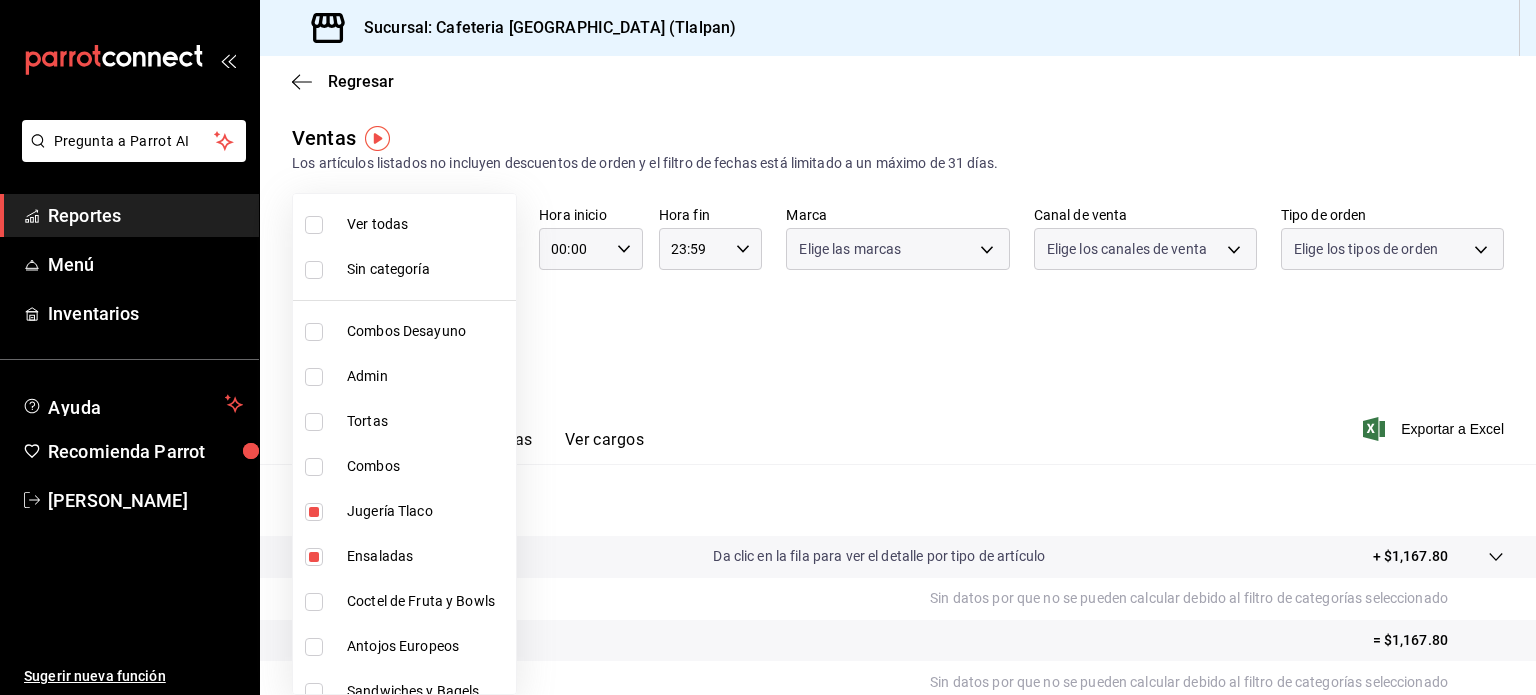 type on "e9e68465-86e8-450d-9bb3-72899039c4d5,6ad8335a-cbf8-4b52-ae65-0fb07a46dafe" 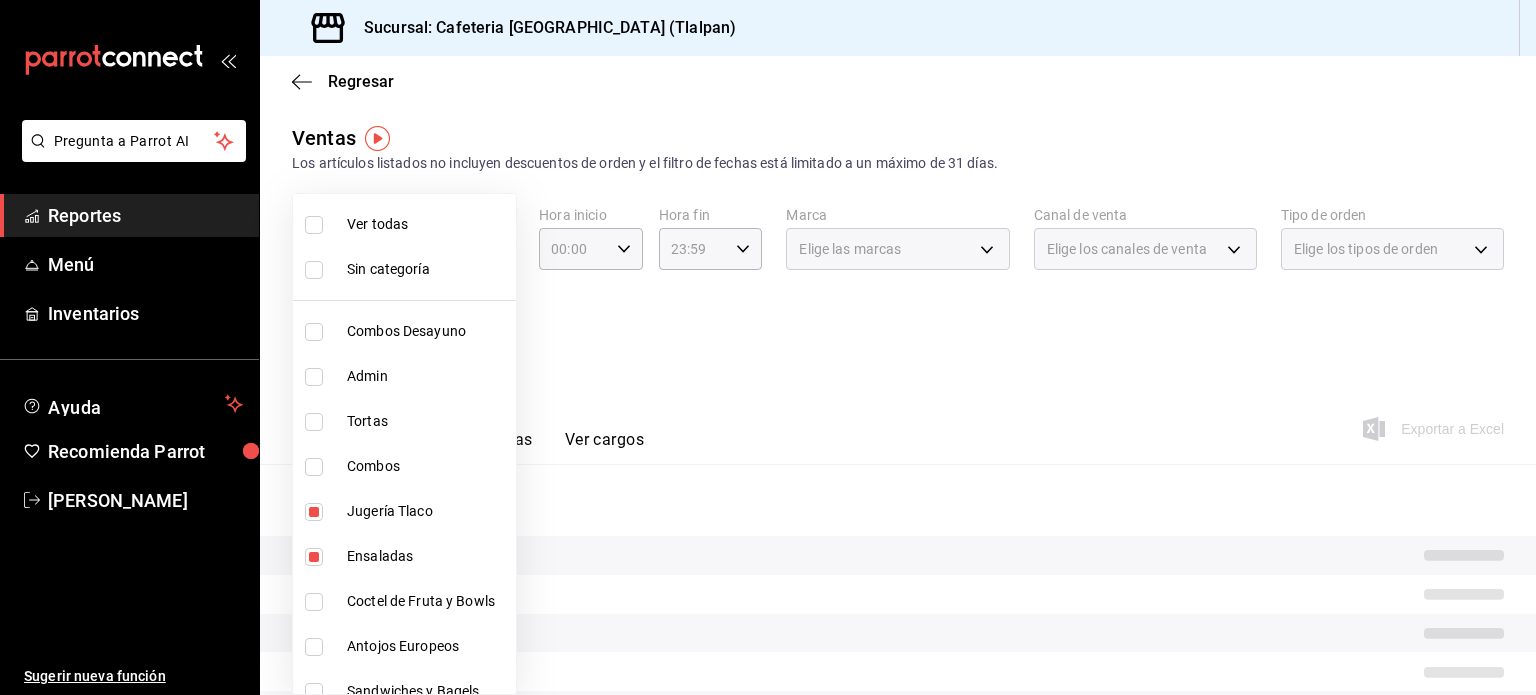 click at bounding box center [314, 602] 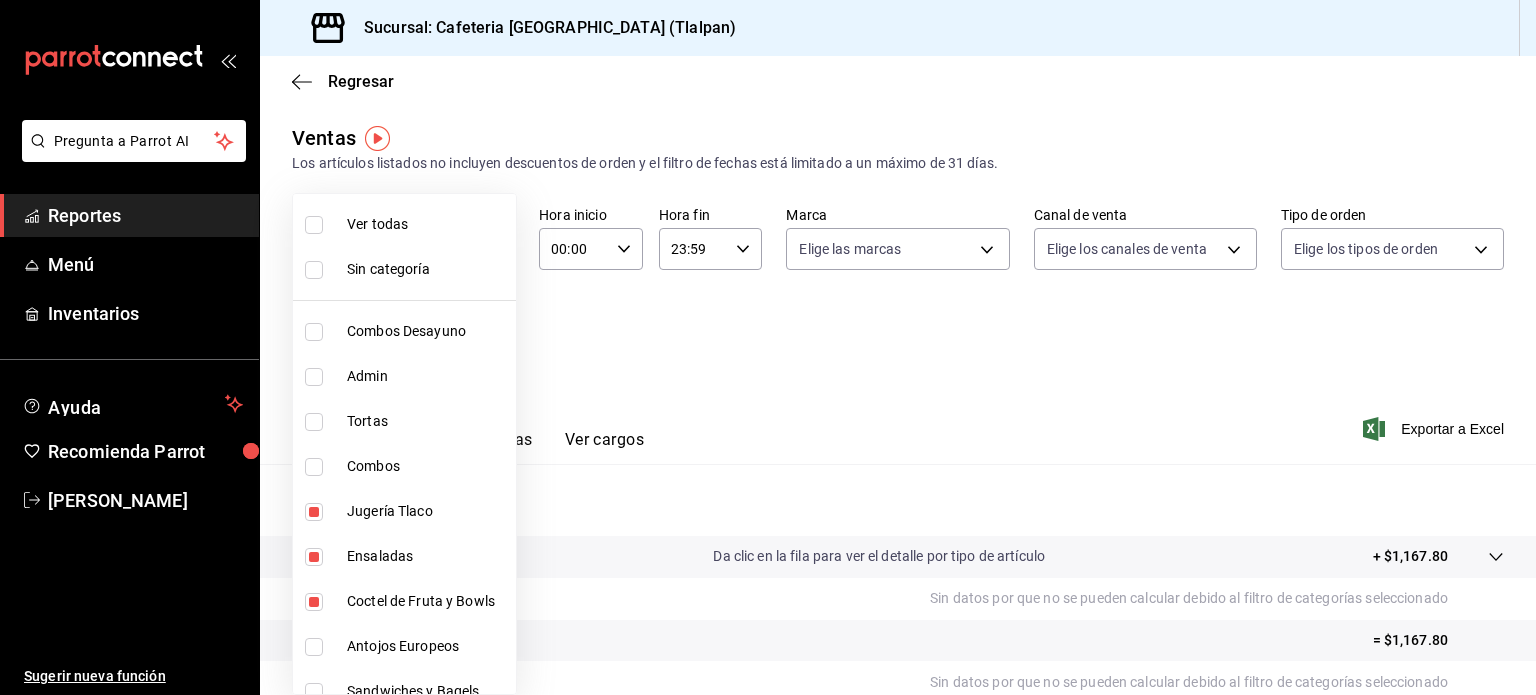 type on "e9e68465-86e8-450d-9bb3-72899039c4d5,6ad8335a-cbf8-4b52-ae65-0fb07a46dafe,e88413e1-6da3-4a64-92dd-9f919d1268fe" 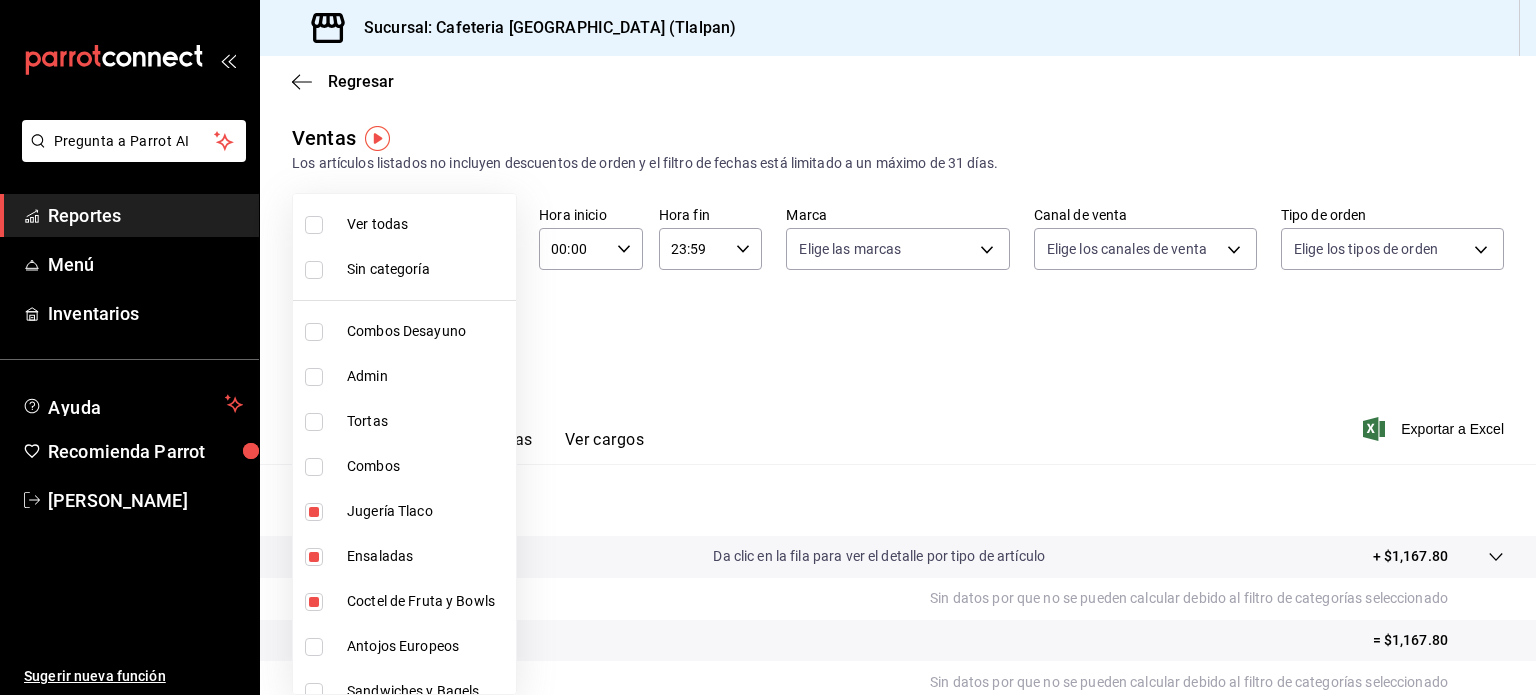 click at bounding box center (314, 647) 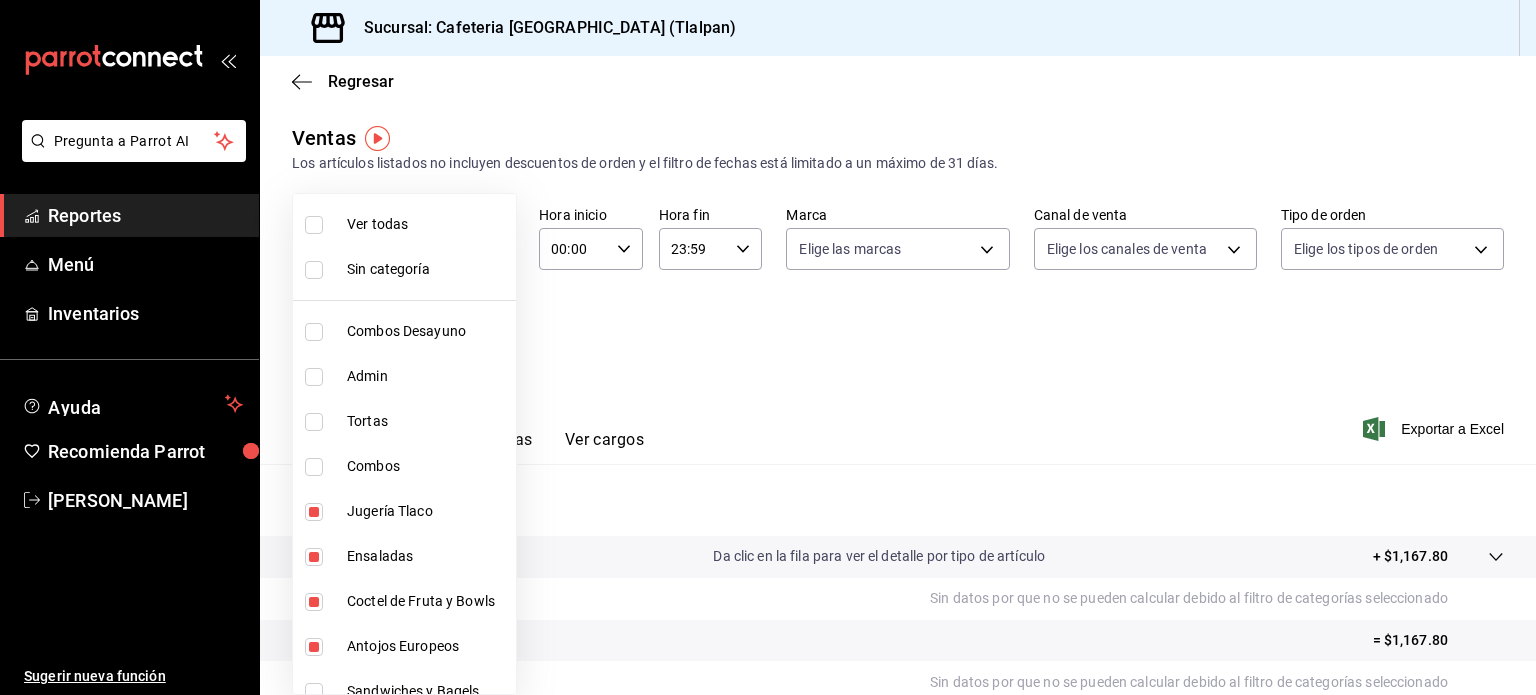 click at bounding box center [768, 347] 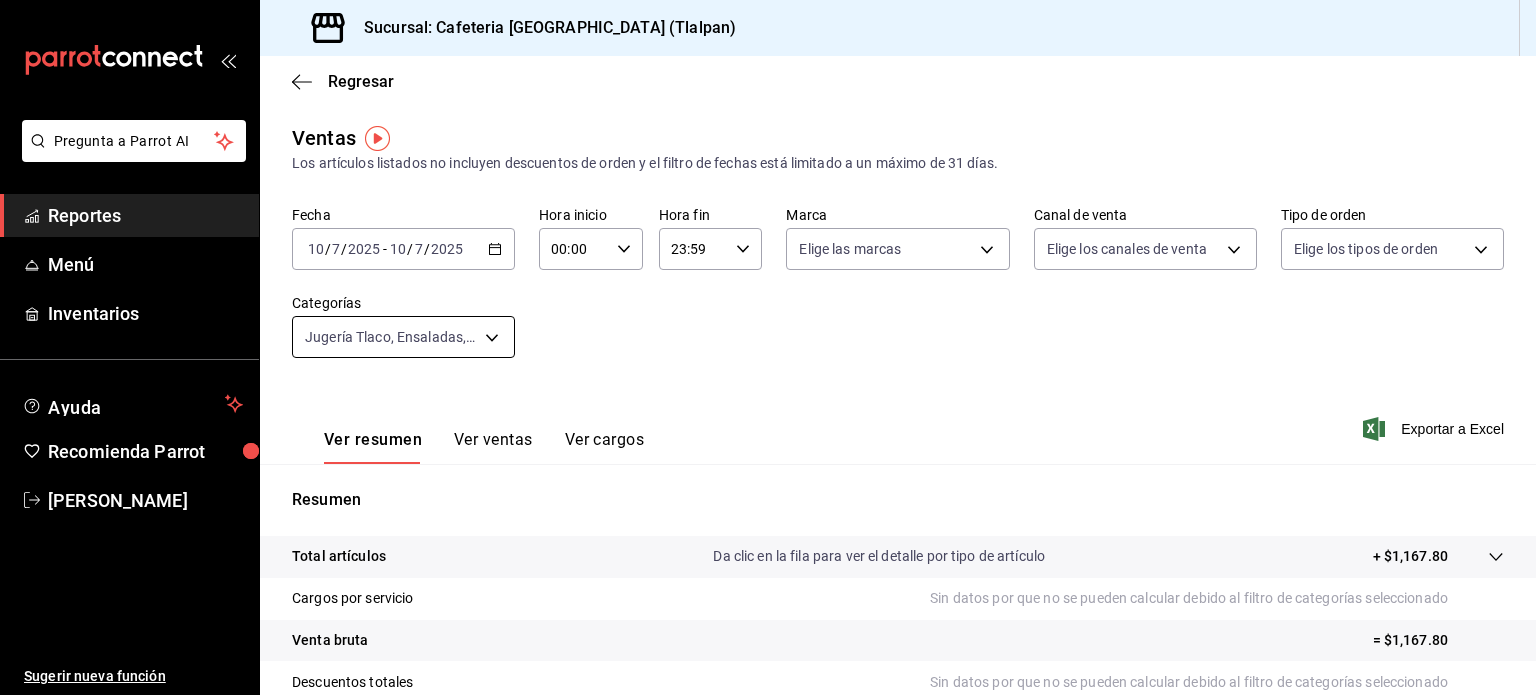 click on "Pregunta a Parrot AI Reportes   Menú   Inventarios   Ayuda Recomienda Parrot   [PERSON_NAME]   Sugerir nueva función   Sucursal: Cafeteria Tlacotalpan (Tlalpan) Regresar Ventas Los artículos listados no incluyen descuentos de orden y el filtro de fechas está limitado a un máximo de 31 días. Fecha [DATE] [DATE] - [DATE] [DATE] Hora inicio 00:00 Hora inicio Hora fin 23:59 Hora fin Marca Elige las marcas Canal de venta Elige los canales de venta Tipo de orden Elige los tipos de orden Categorías Jugería Tlaco, Ensaladas, Coctel de Fruta y Bowls, Antojos Europeos e9e68465-86e8-450d-9bb3-72899039c4d5,6ad8335a-cbf8-4b52-ae65-0fb07a46dafe,e88413e1-6da3-4a64-92dd-9f919d1268fe,e79167cc-f0d6-4ec4-81e2-b378f870024c Ver resumen Ver ventas Ver cargos Exportar a Excel Resumen Total artículos Da clic en la fila para ver el detalle por tipo de artículo + $1,167.80 Cargos por servicio  Sin datos por que no se pueden calcular debido al filtro de categorías seleccionado Venta bruta = $1,167.80" at bounding box center (768, 347) 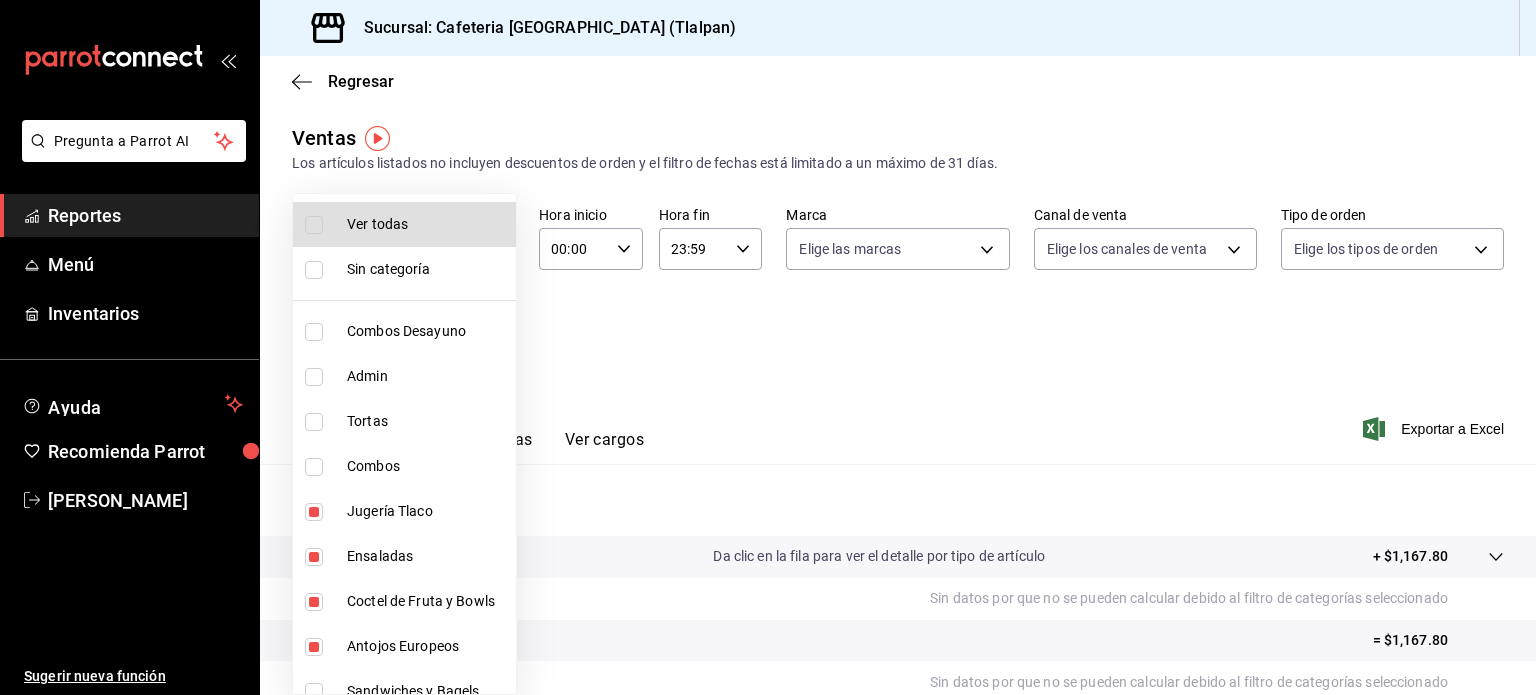 type 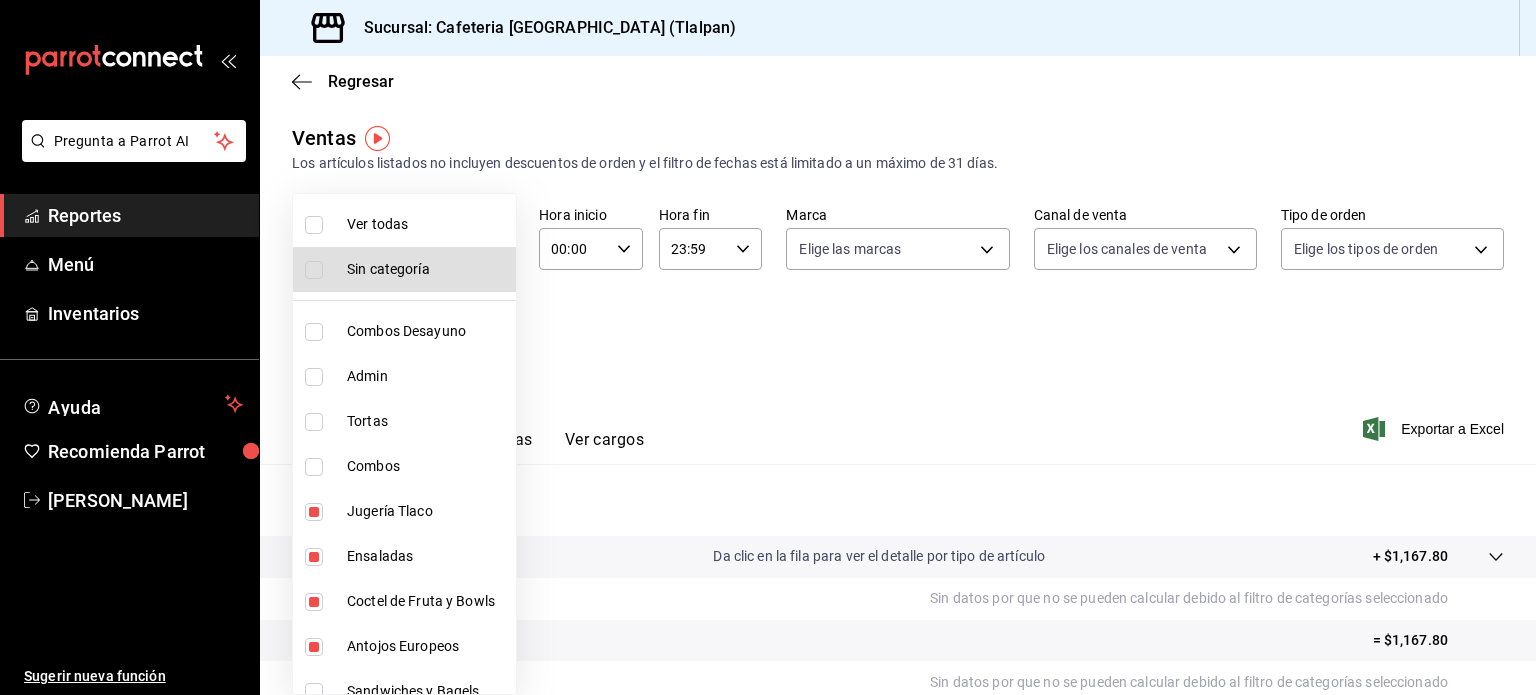 type 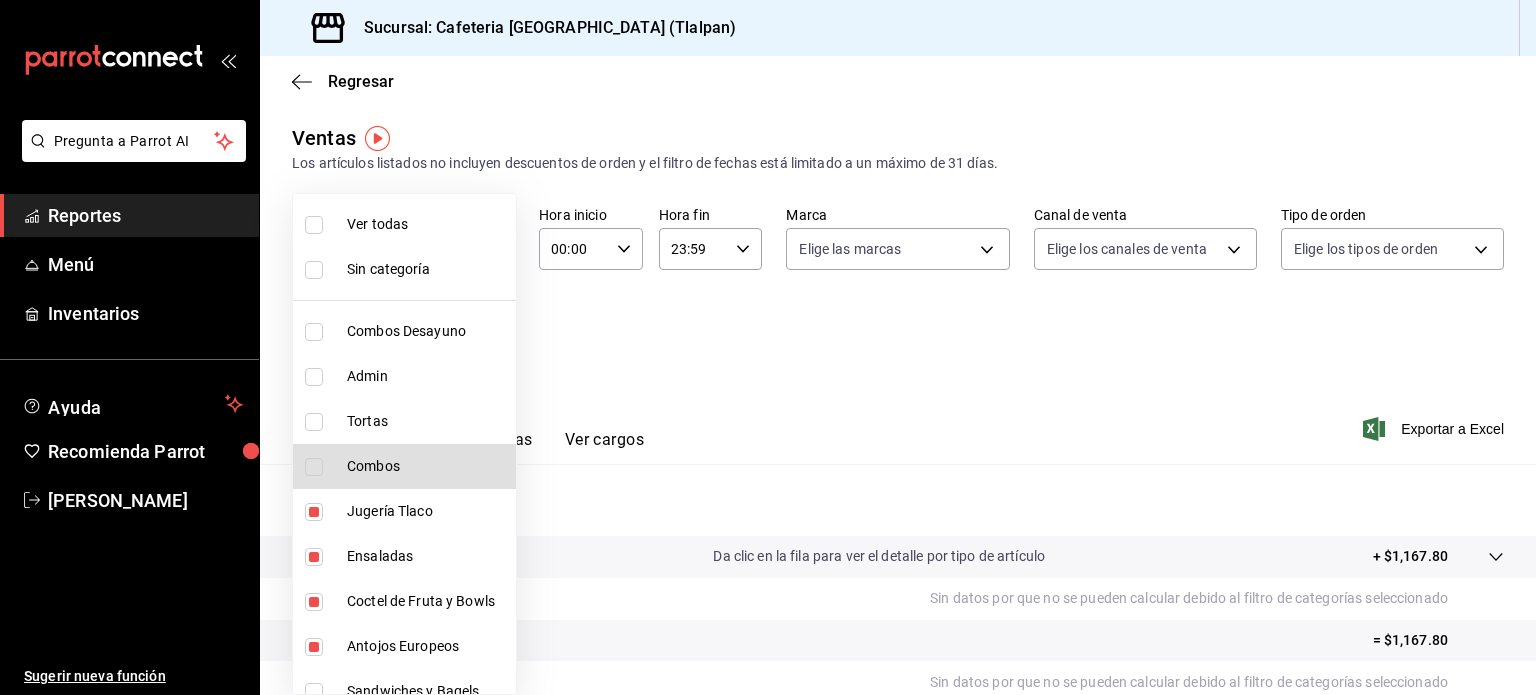 type 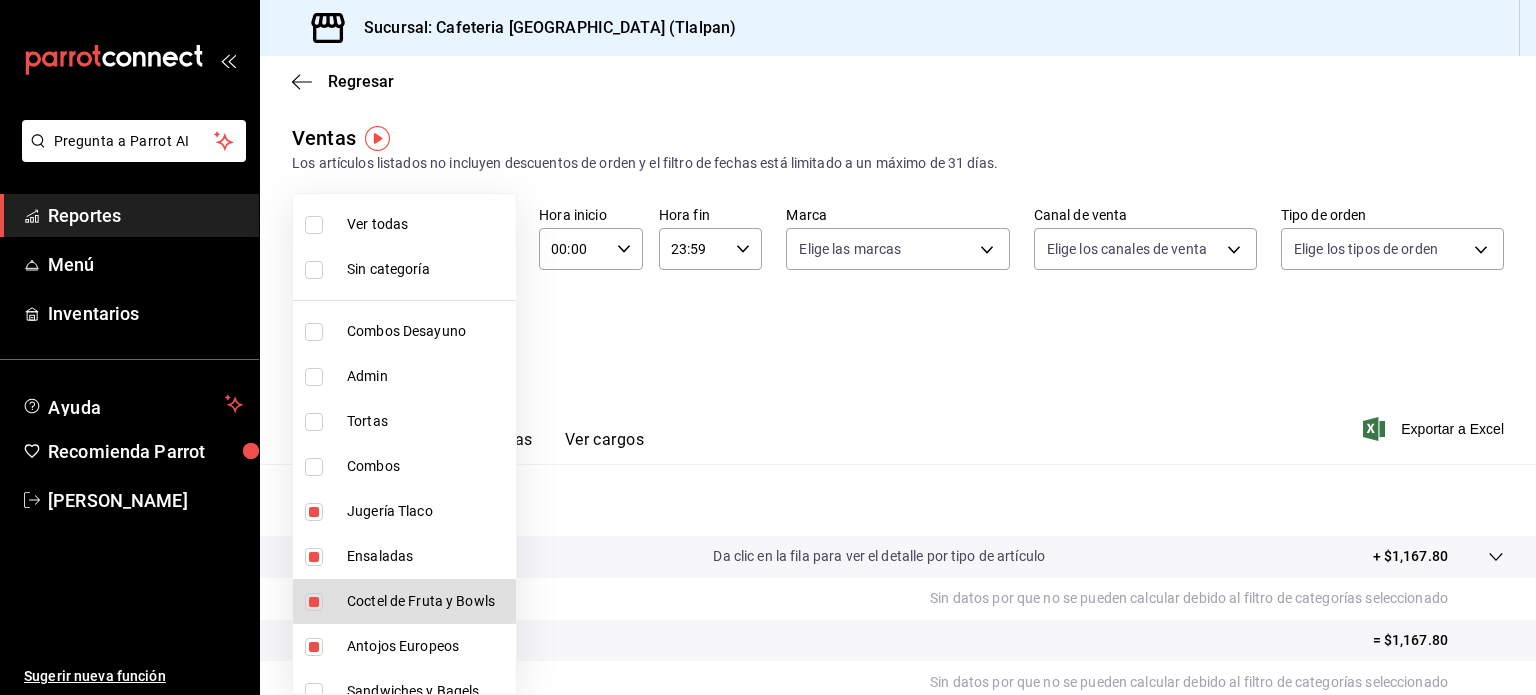 type 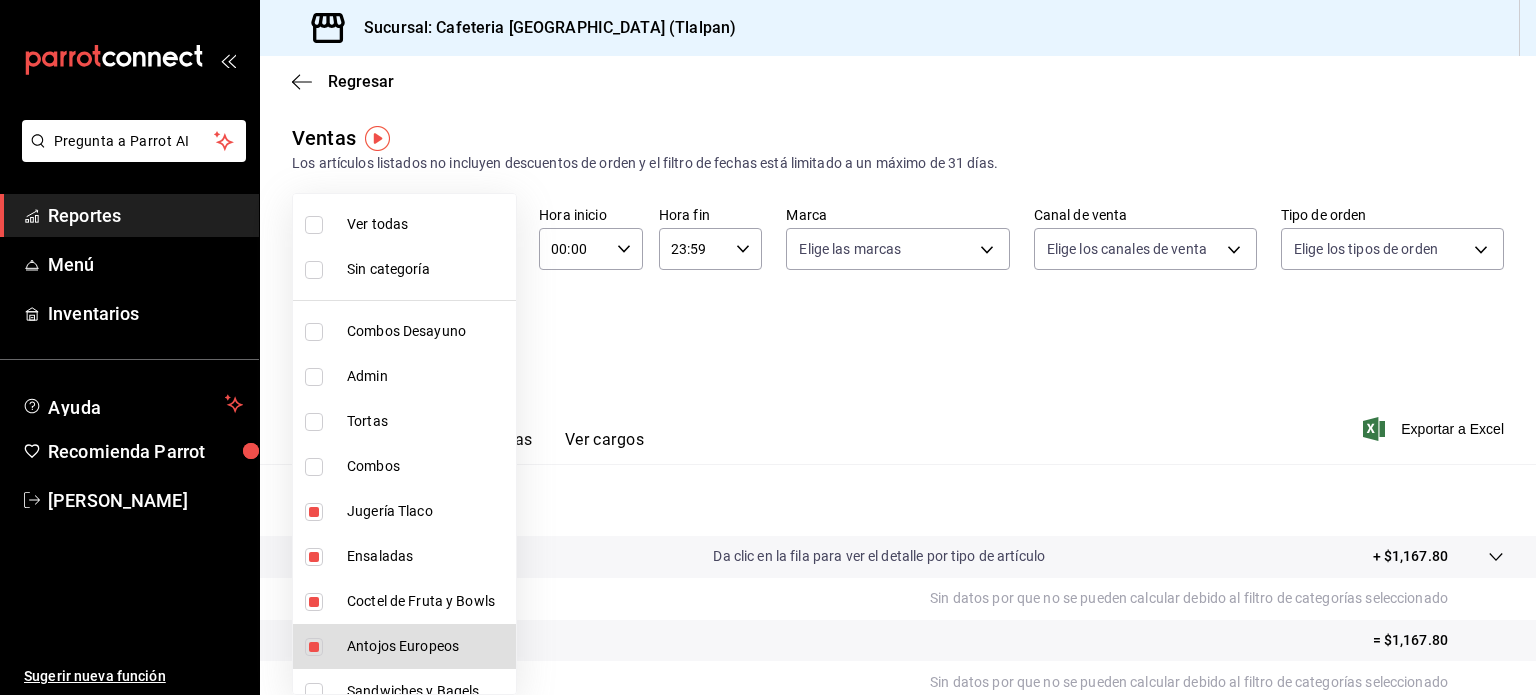 type 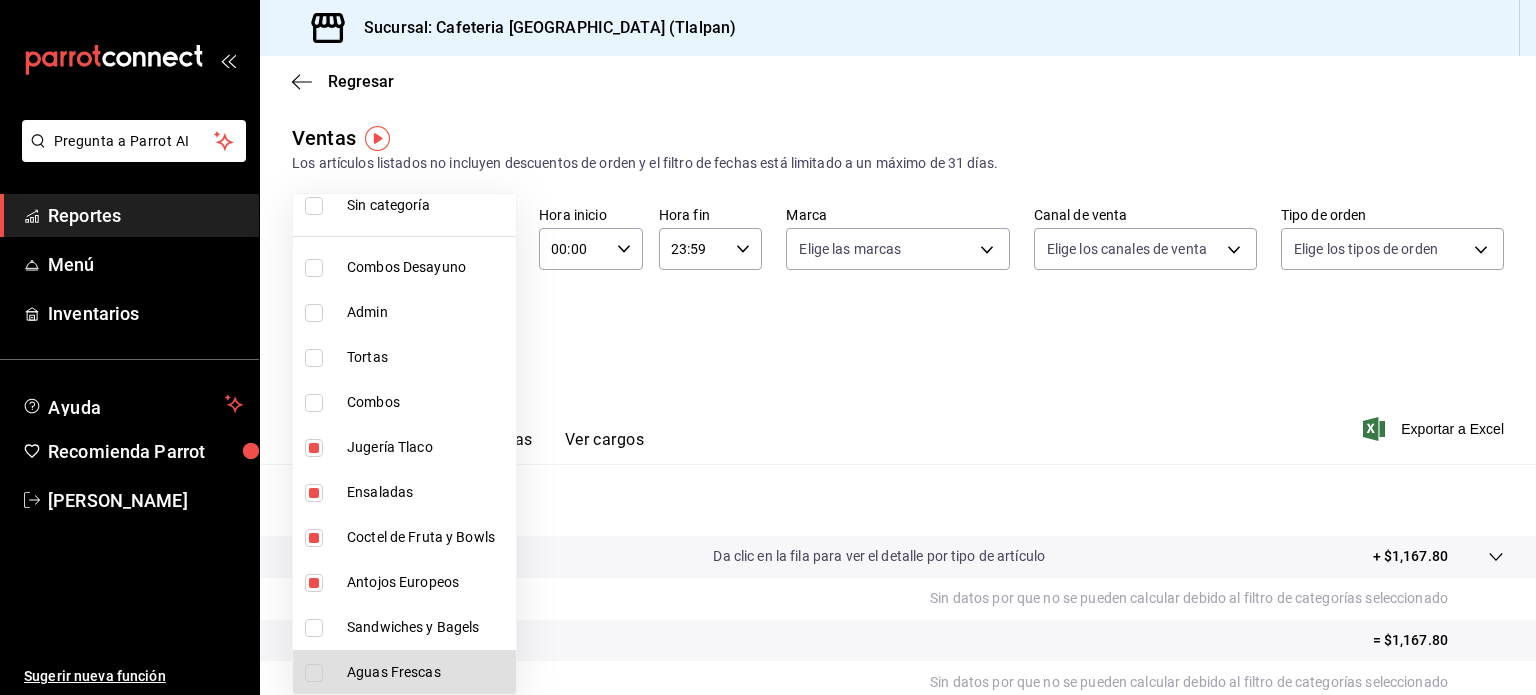type 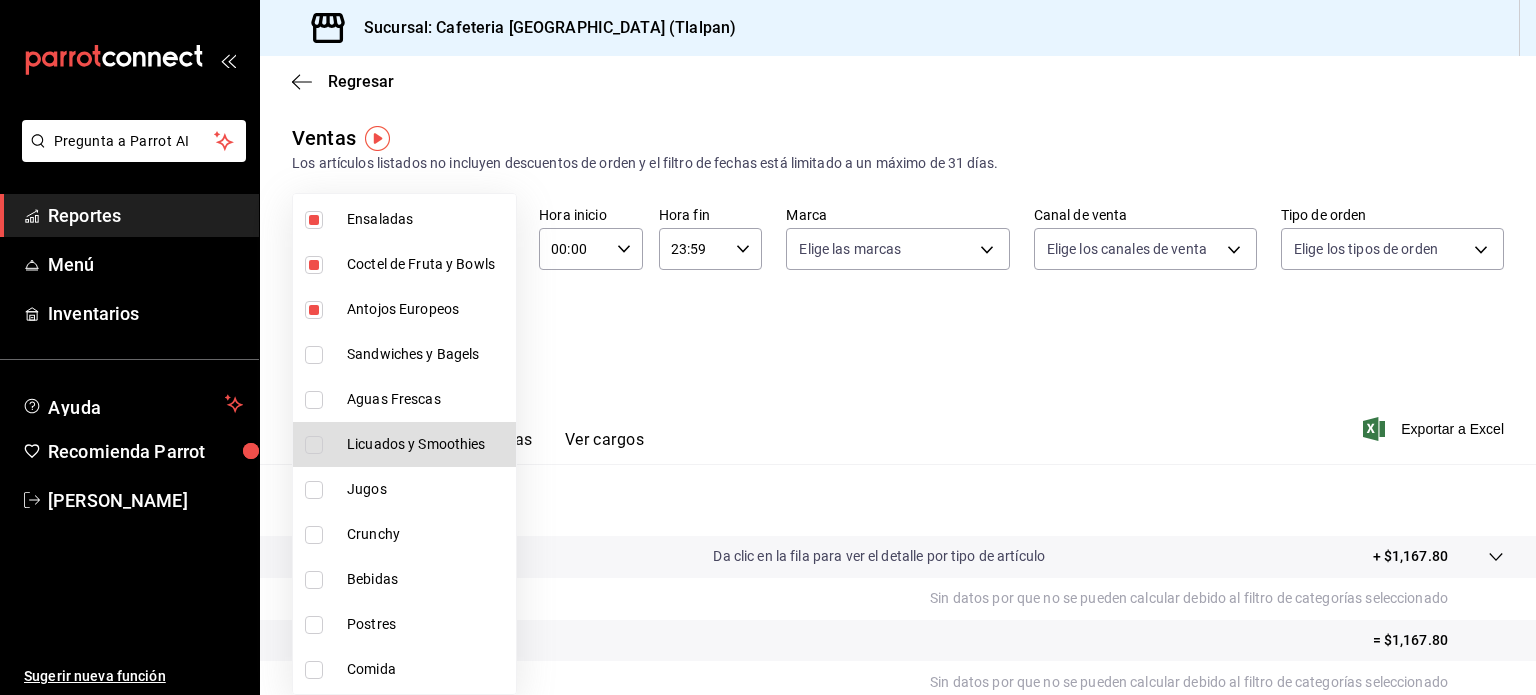 type 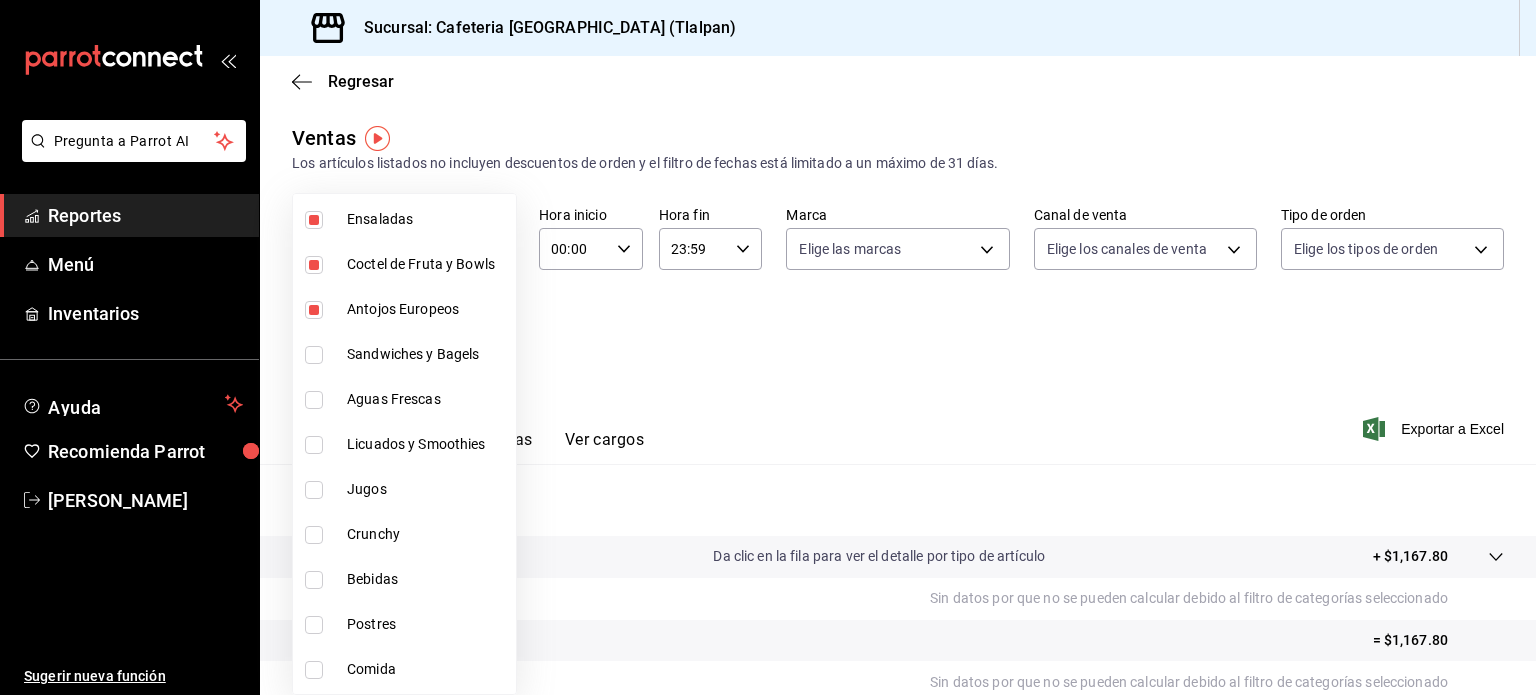 click at bounding box center [314, 490] 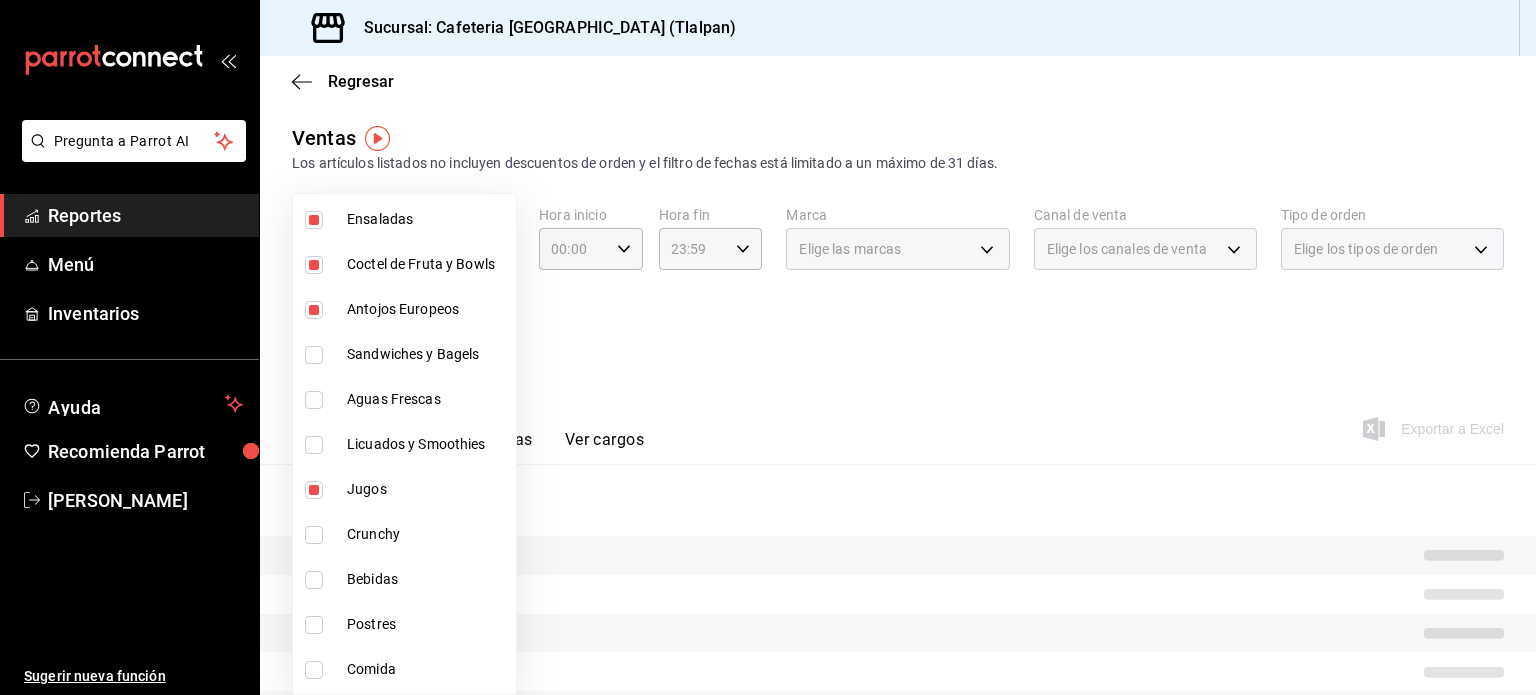 click at bounding box center (314, 445) 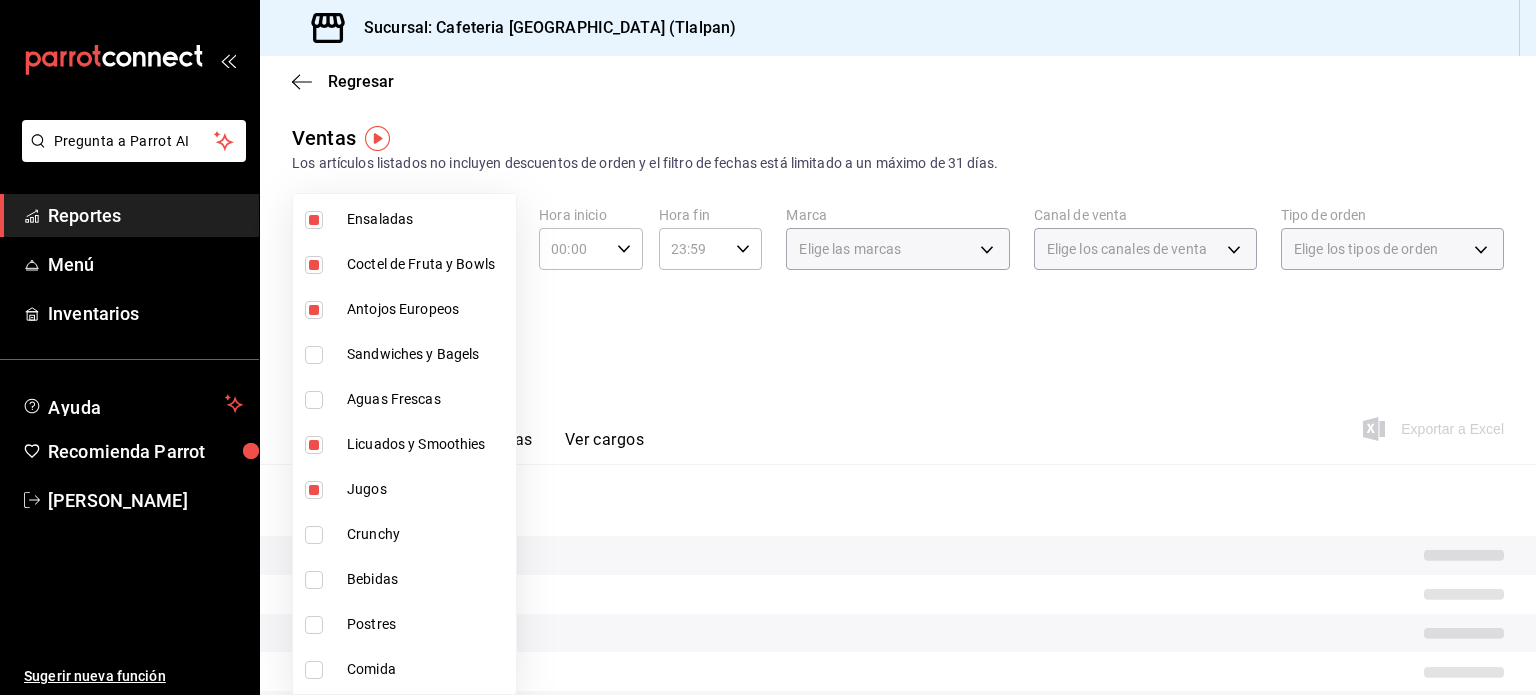 click at bounding box center [314, 400] 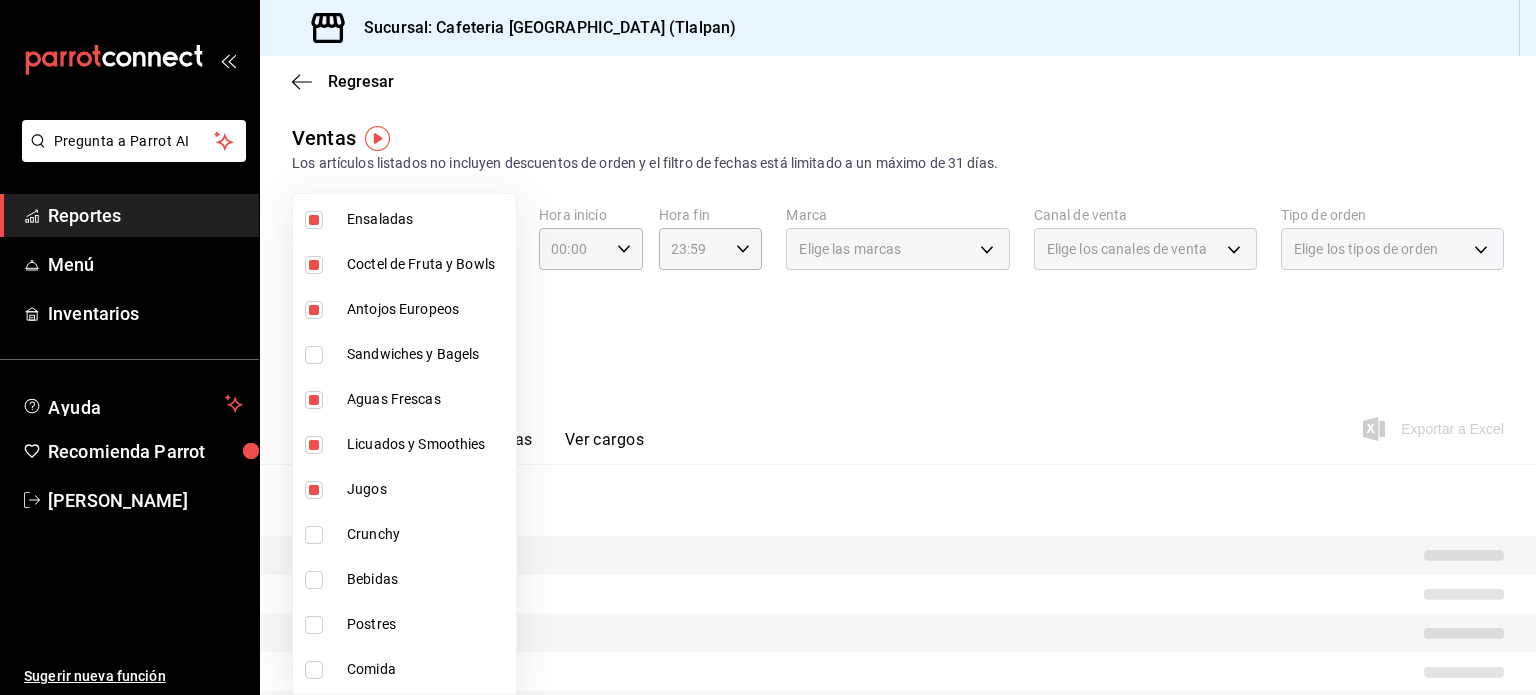 type on "e9e68465-86e8-450d-9bb3-72899039c4d5,6ad8335a-cbf8-4b52-ae65-0fb07a46dafe,e88413e1-6da3-4a64-92dd-9f919d1268fe,e79167cc-f0d6-4ec4-81e2-b378f870024c,db1db806-b5b7-4869-8aed-44ac641371a3,adfab49d-05db-4b6d-ad56-7b555b8a4834,7baa7ae9-57f3-4719-a53f-8e808bc8d0b3" 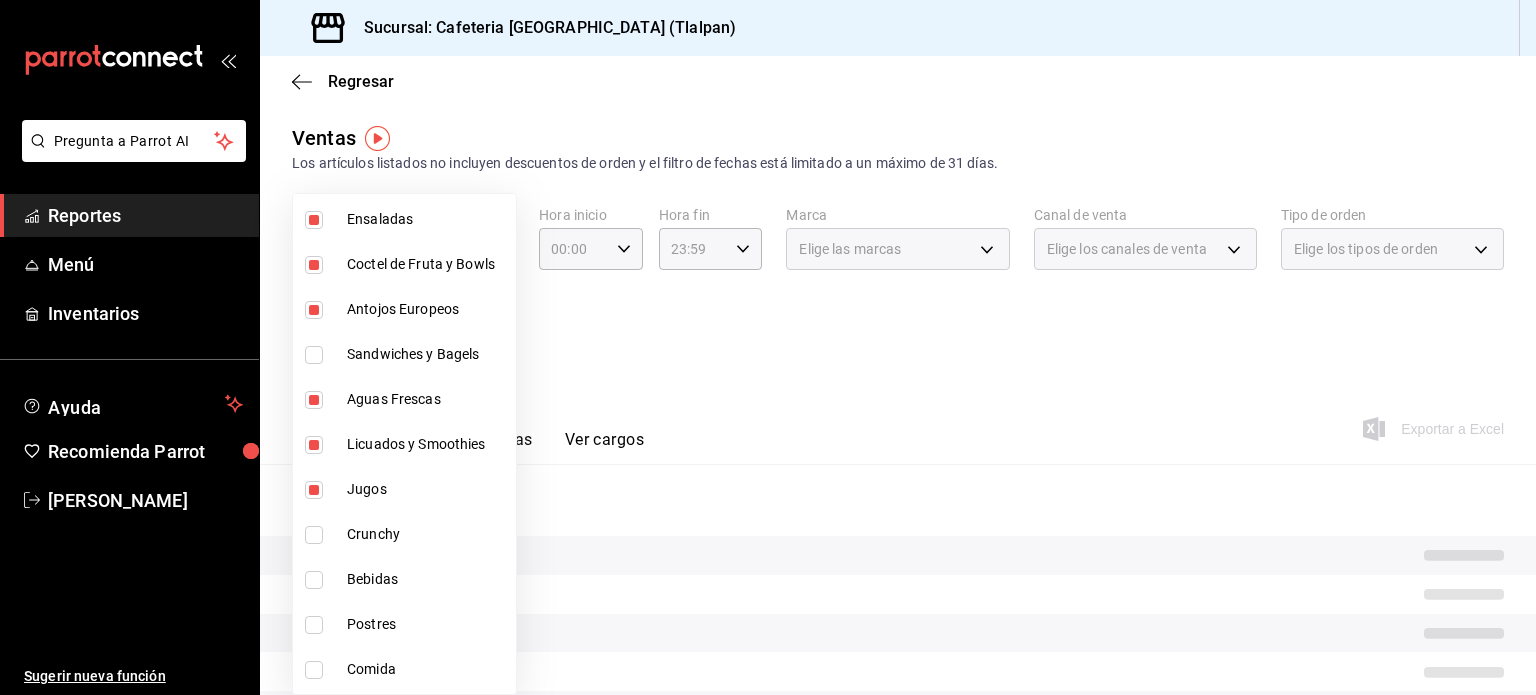 click at bounding box center [314, 355] 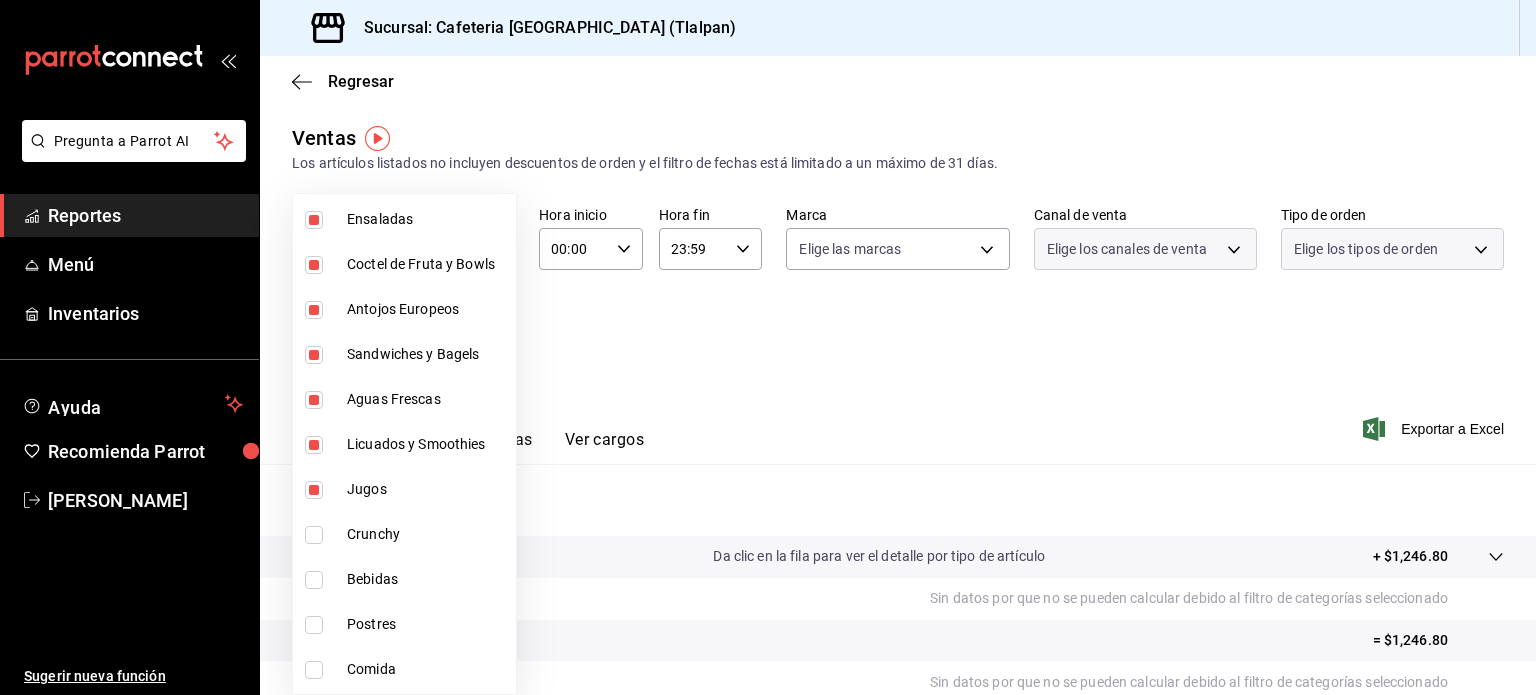 type on "e9e68465-86e8-450d-9bb3-72899039c4d5,6ad8335a-cbf8-4b52-ae65-0fb07a46dafe,e88413e1-6da3-4a64-92dd-9f919d1268fe,e79167cc-f0d6-4ec4-81e2-b378f870024c,db1db806-b5b7-4869-8aed-44ac641371a3,adfab49d-05db-4b6d-ad56-7b555b8a4834,7baa7ae9-57f3-4719-a53f-8e808bc8d0b3,d385512f-46c5-4633-b21f-439923cc67d7" 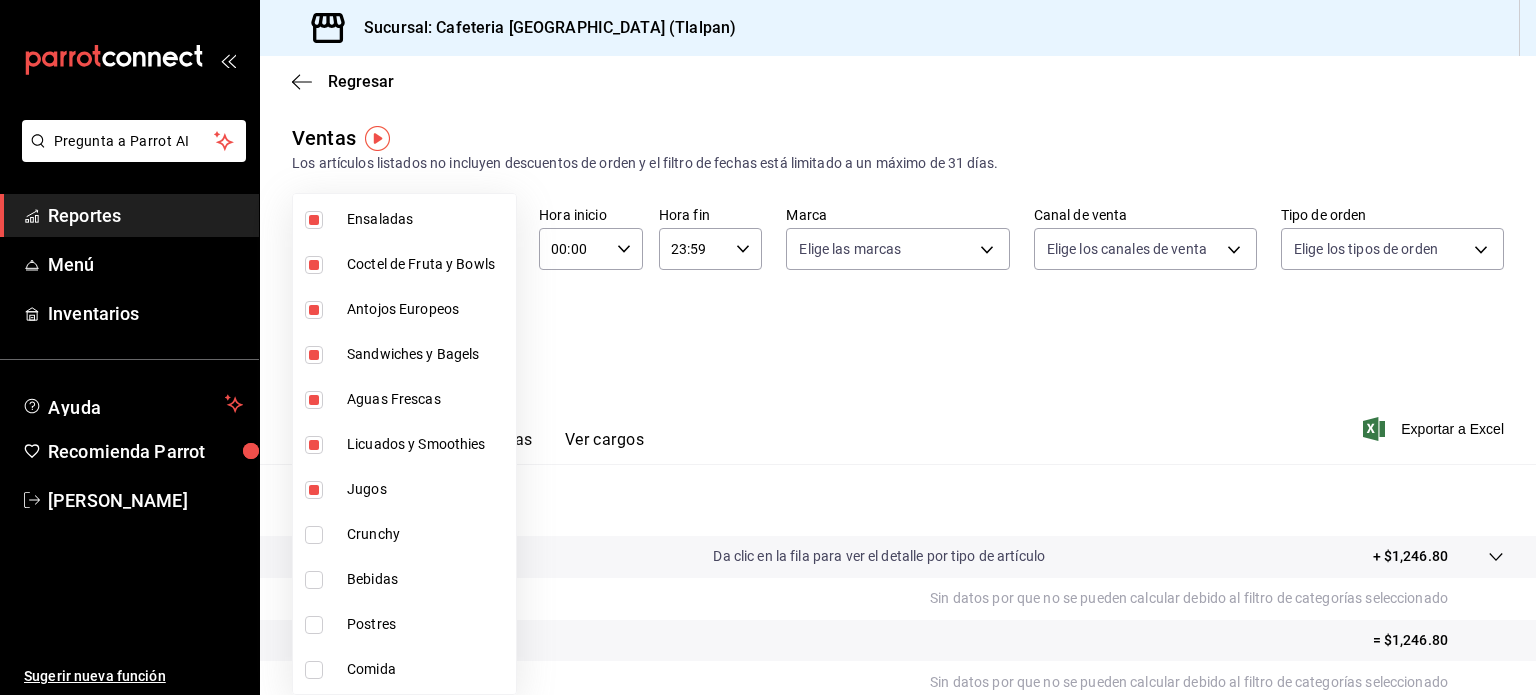 click at bounding box center (768, 347) 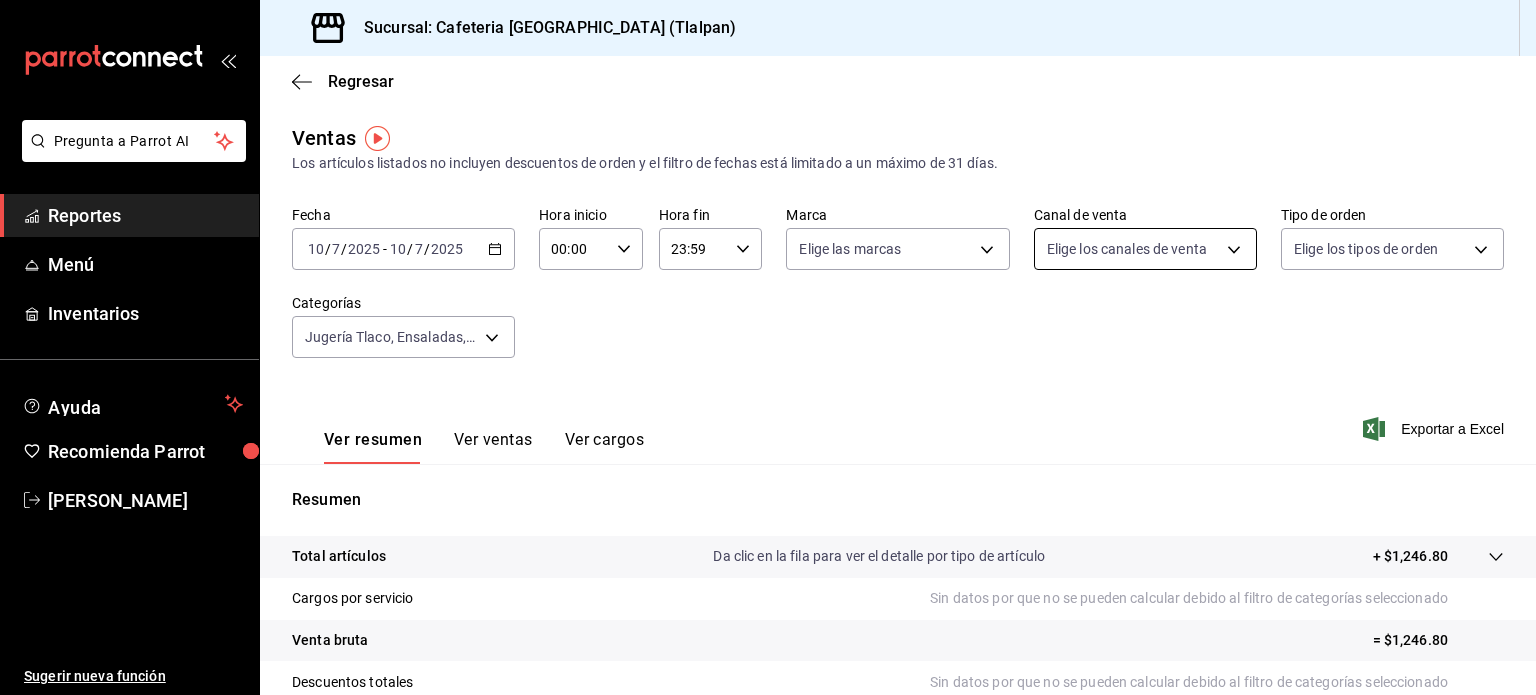 click on "Pregunta a Parrot AI Reportes   Menú   Inventarios   Ayuda Recomienda Parrot   [PERSON_NAME]   Sugerir nueva función   Sucursal: Cafeteria Tlacotalpan (Tlalpan) Regresar Ventas Los artículos listados no incluyen descuentos de orden y el filtro de fechas está limitado a un máximo de 31 días. Fecha [DATE] [DATE] - [DATE] [DATE] Hora inicio 00:00 Hora inicio Hora fin 23:59 Hora fin Marca Elige las marcas Canal de venta Elige los canales de venta Tipo de orden Elige los tipos de orden Categorías Jugería Tlaco, Ensaladas, Coctel de Fruta y Bowls, Antojos Europeos, Sandwiches y  Bagels, Aguas Frescas, Licuados y Smoothies, Jugos e9e68465-86e8-450d-9bb3-72899039c4d5,6ad8335a-cbf8-4b52-ae65-0fb07a46dafe,e88413e1-6da3-4a64-92dd-9f919d1268fe,e79167cc-f0d6-4ec4-81e2-b378f870024c,db1db806-b5b7-4869-8aed-44ac641371a3,adfab49d-05db-4b6d-ad56-7b555b8a4834,7baa7ae9-57f3-4719-a53f-8e808bc8d0b3,d385512f-46c5-4633-b21f-439923cc67d7 Ver resumen Ver ventas Ver cargos Exportar a Excel Resumen   Menú" at bounding box center [768, 347] 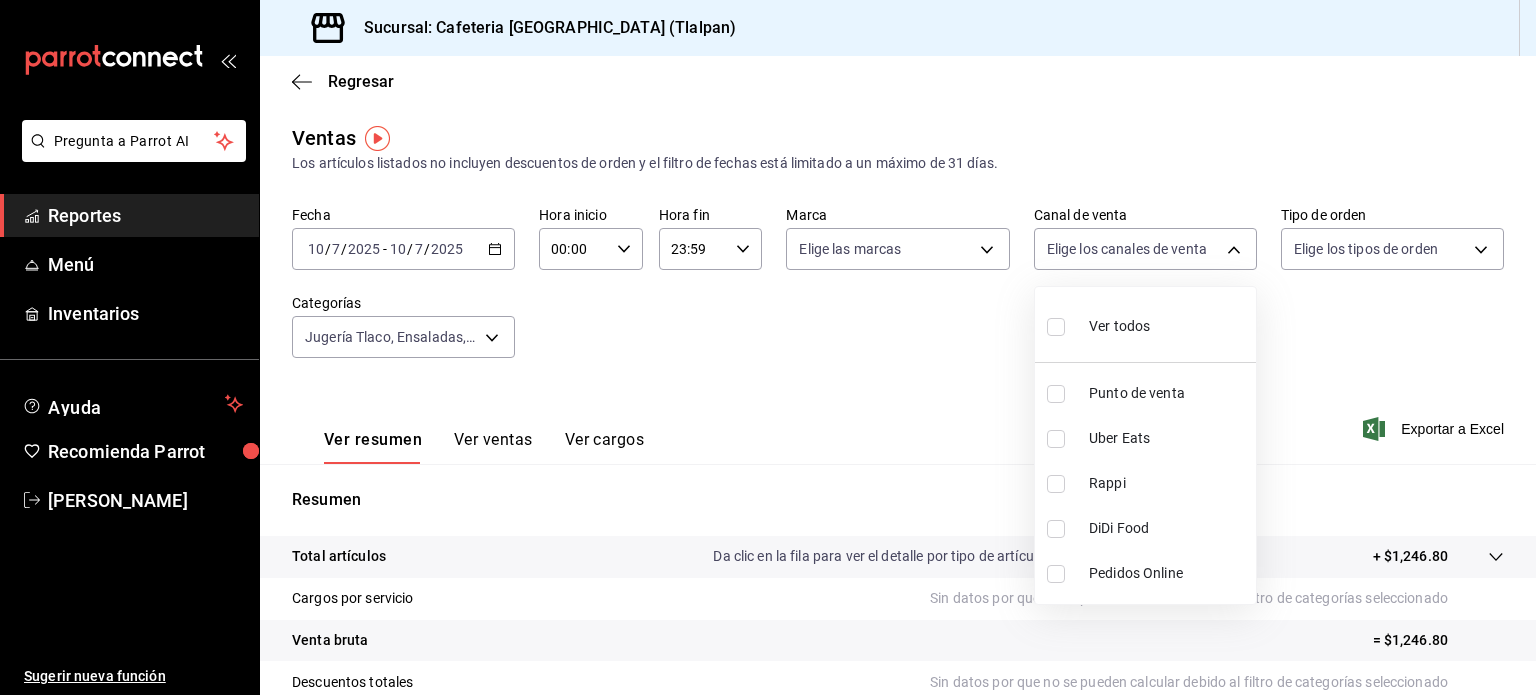 click at bounding box center (1056, 394) 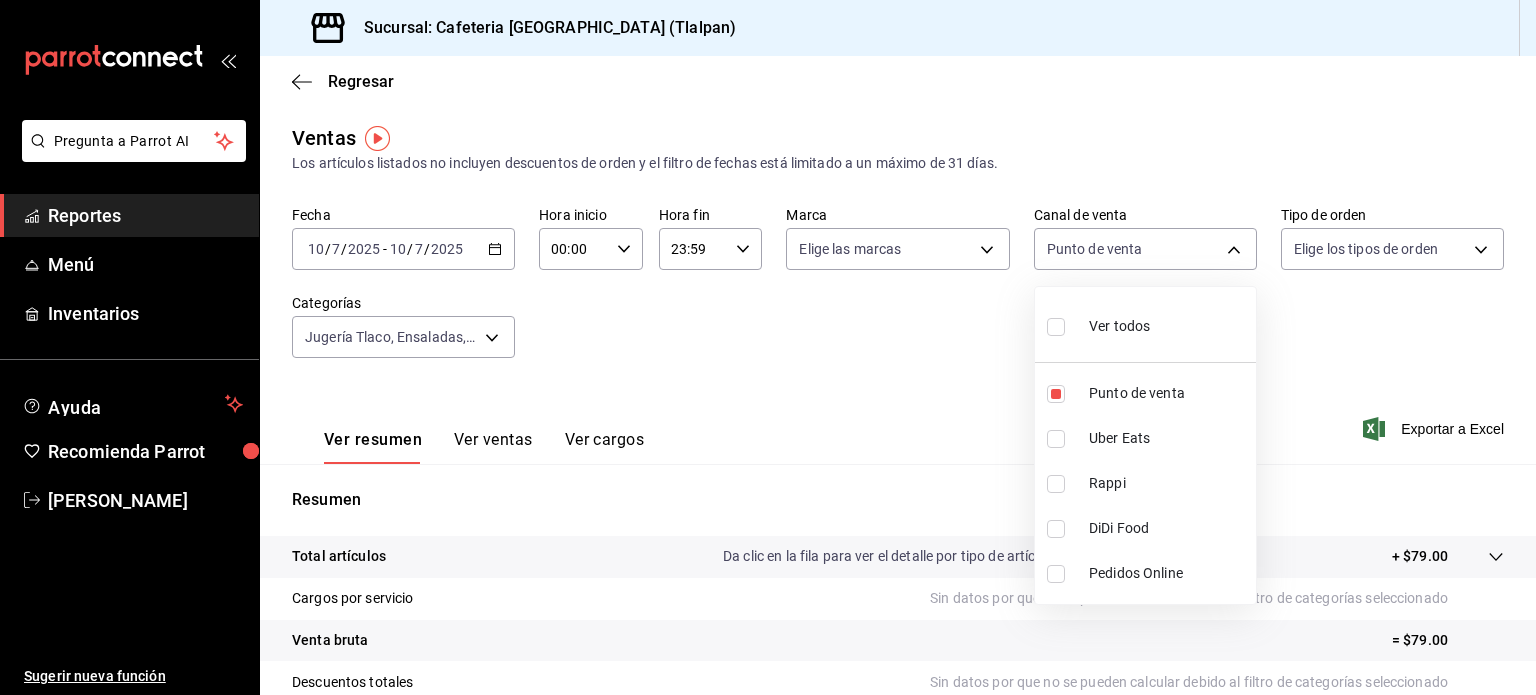click at bounding box center [768, 347] 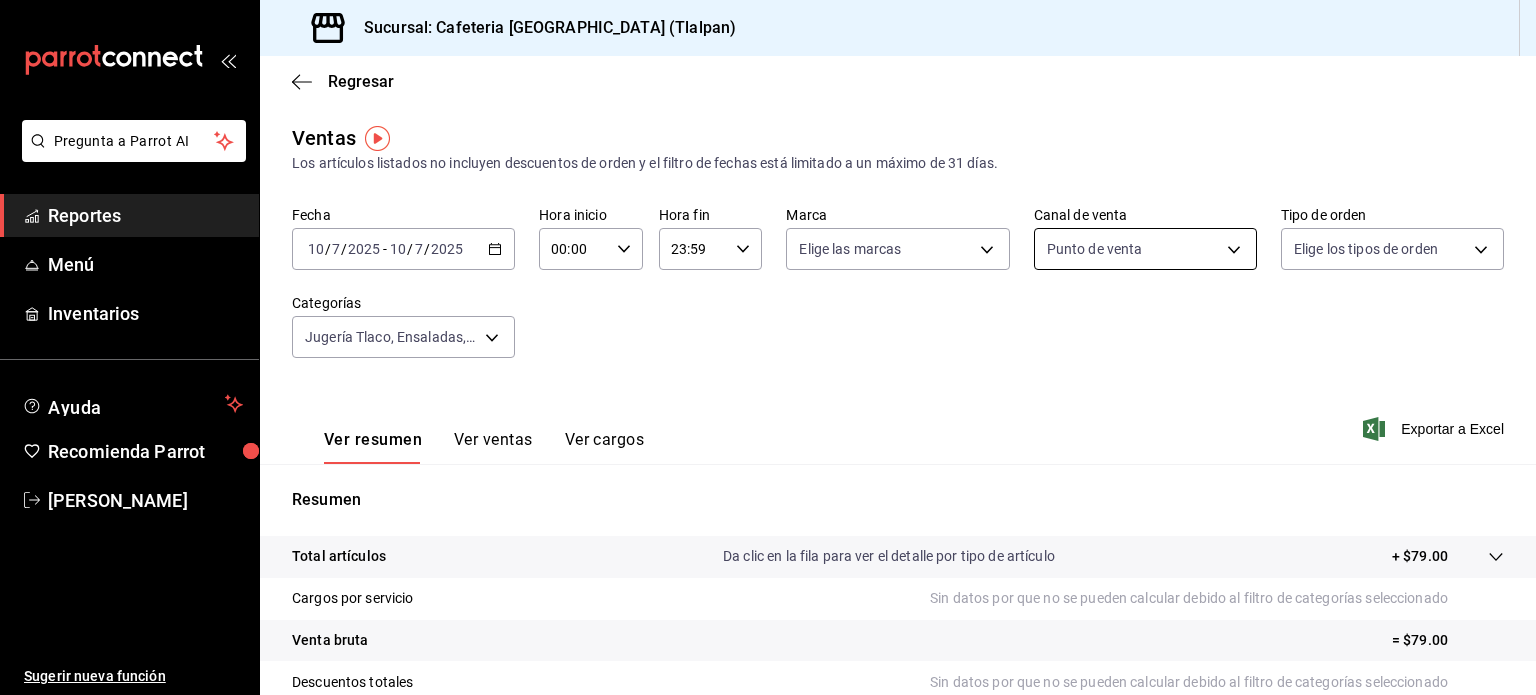 click on "Pregunta a Parrot AI Reportes   Menú   Inventarios   Ayuda Recomienda Parrot   [PERSON_NAME]   Sugerir nueva función   Sucursal: Cafeteria Tlacotalpan (Tlalpan) Regresar Ventas Los artículos listados no incluyen descuentos de orden y el filtro de fechas está limitado a un máximo de 31 días. Fecha [DATE] [DATE] - [DATE] [DATE] Hora inicio 00:00 Hora inicio Hora fin 23:59 Hora fin Marca Elige las marcas Canal de venta Punto de venta PARROT Tipo de orden Elige los tipos de orden Categorías Jugería Tlaco, Ensaladas, Coctel de Fruta y Bowls, Antojos Europeos, Sandwiches y  Bagels, Aguas Frescas, Licuados y Smoothies, Jugos e9e68465-86e8-450d-9bb3-72899039c4d5,6ad8335a-cbf8-4b52-ae65-0fb07a46dafe,e88413e1-6da3-4a64-92dd-9f919d1268fe,e79167cc-f0d6-4ec4-81e2-b378f870024c,db1db806-b5b7-4869-8aed-44ac641371a3,adfab49d-05db-4b6d-ad56-7b555b8a4834,7baa7ae9-57f3-4719-a53f-8e808bc8d0b3,d385512f-46c5-4633-b21f-439923cc67d7 Ver resumen Ver ventas Ver cargos Exportar a Excel Resumen + $79.00" at bounding box center (768, 347) 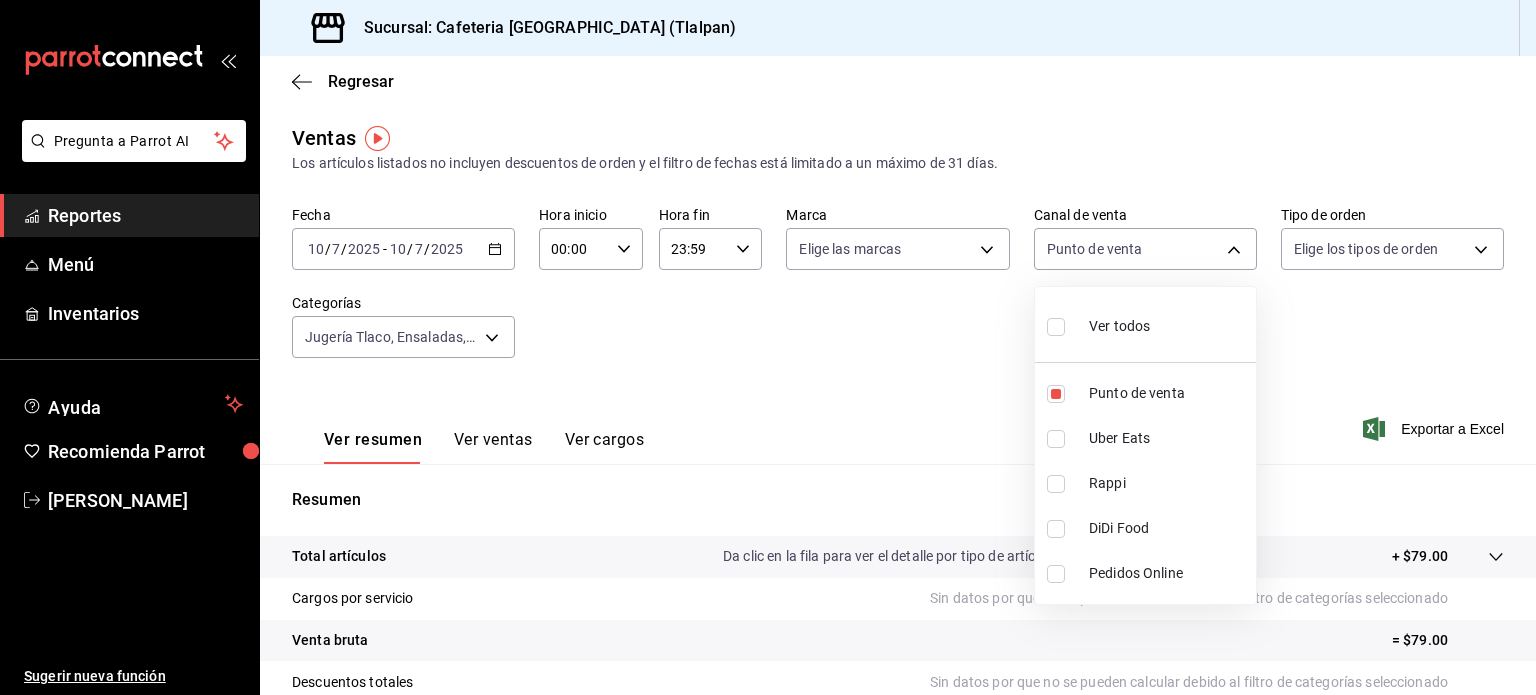 click at bounding box center [1056, 439] 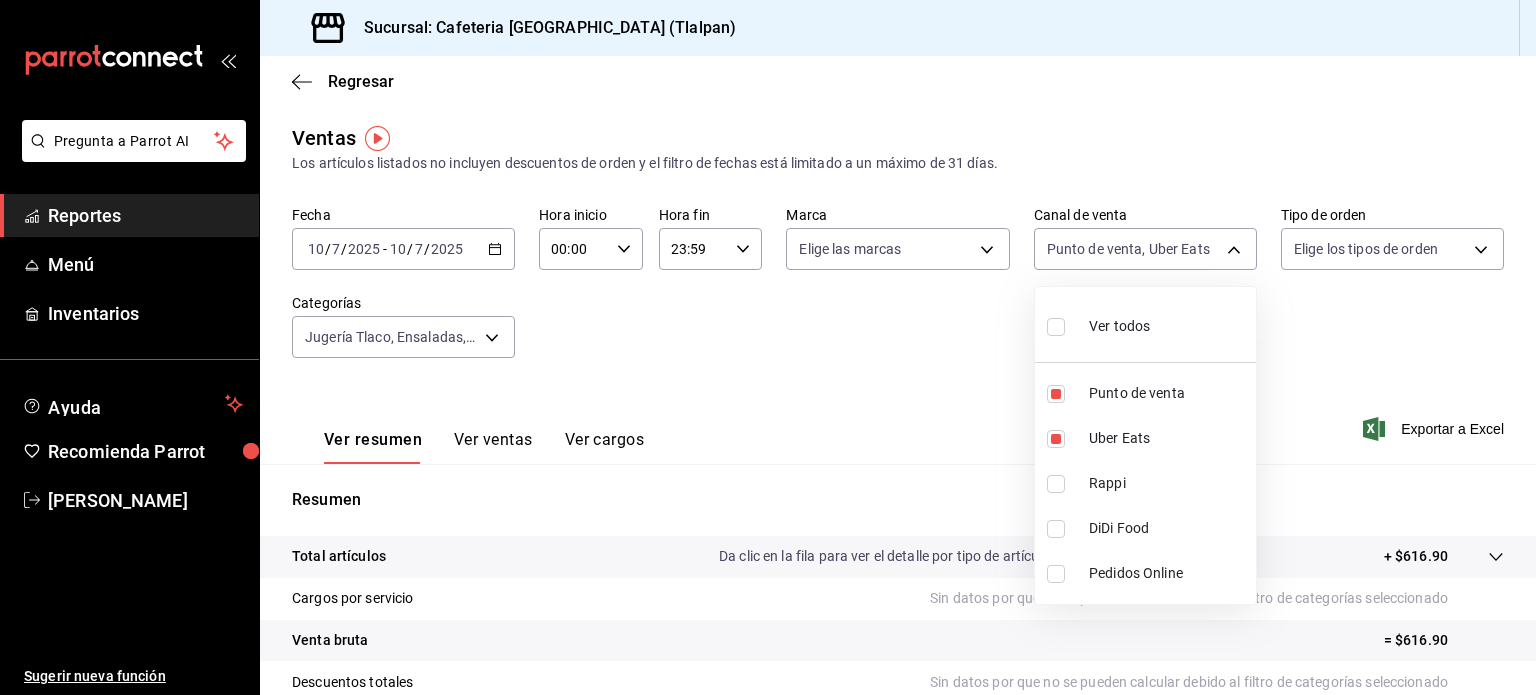 click at bounding box center [1056, 484] 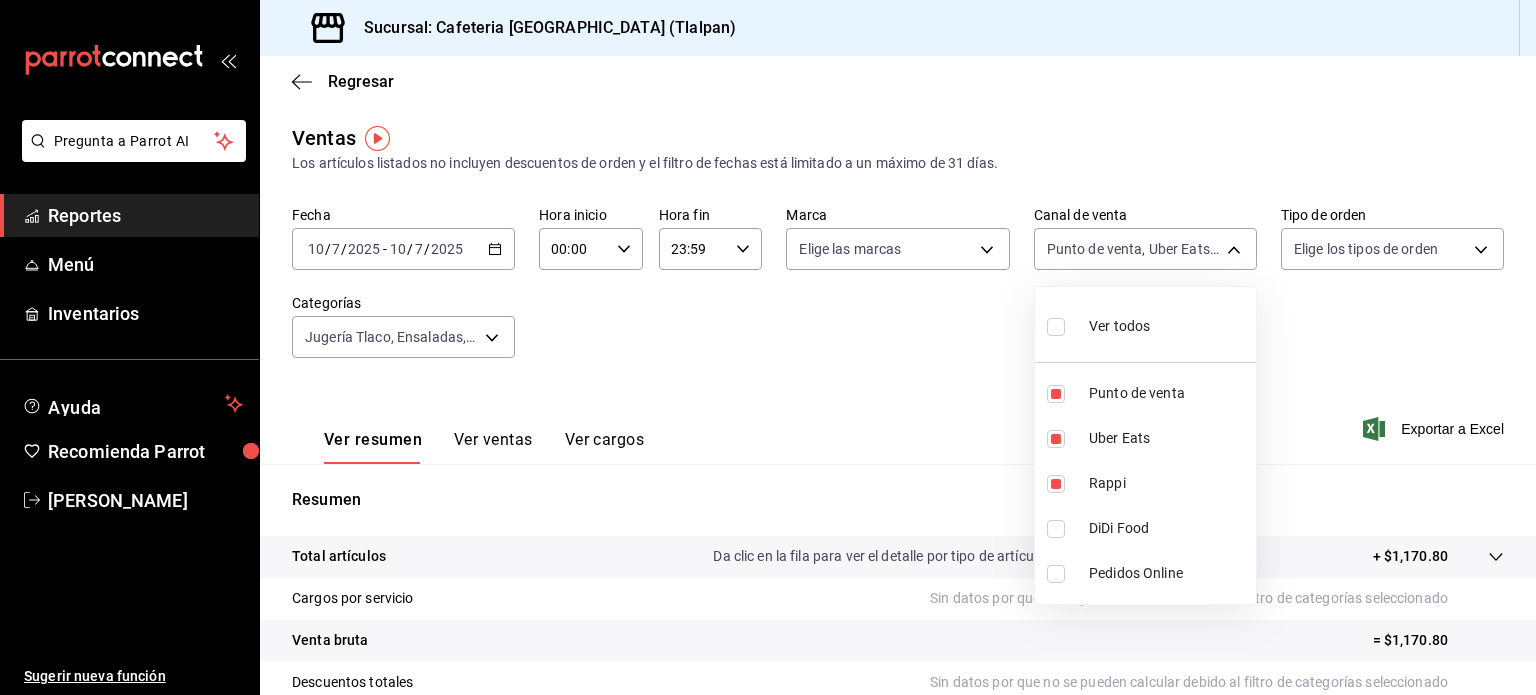 click at bounding box center (1056, 529) 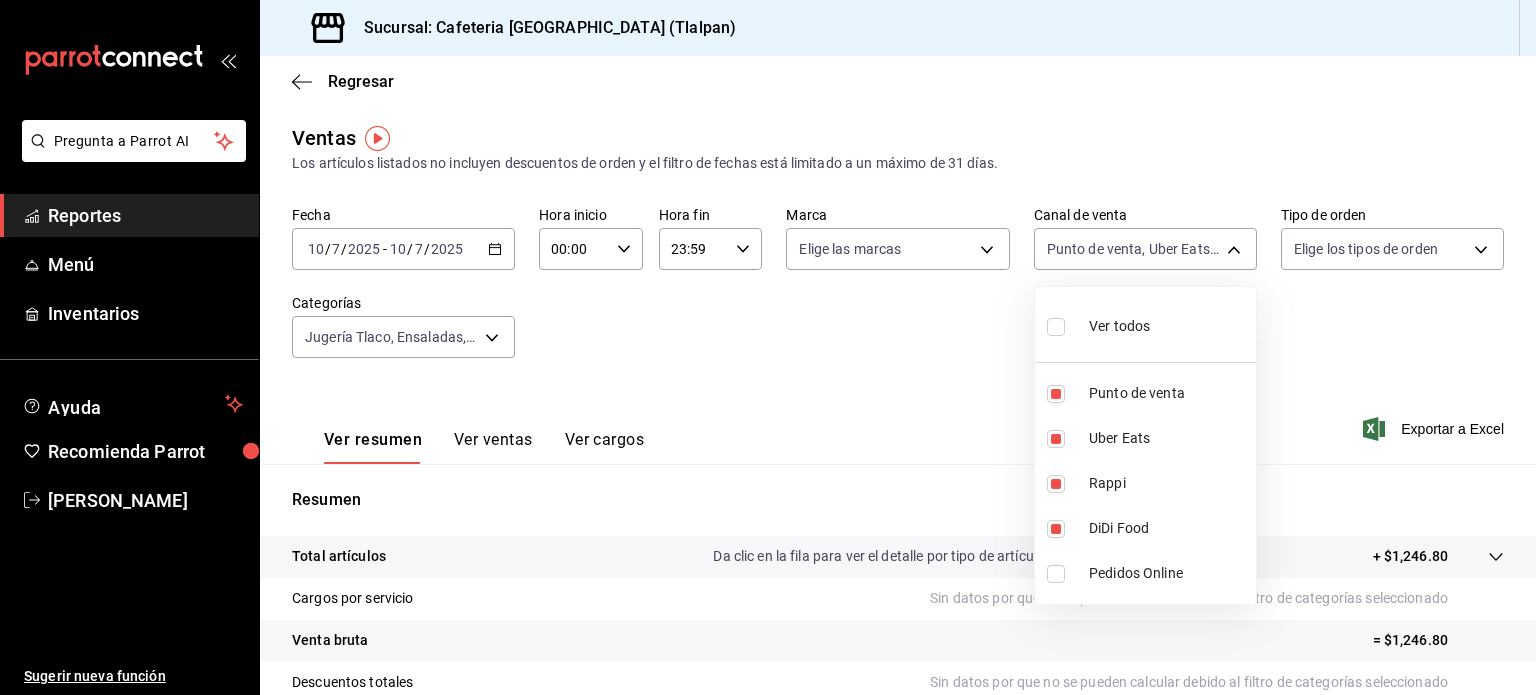 click at bounding box center [1056, 574] 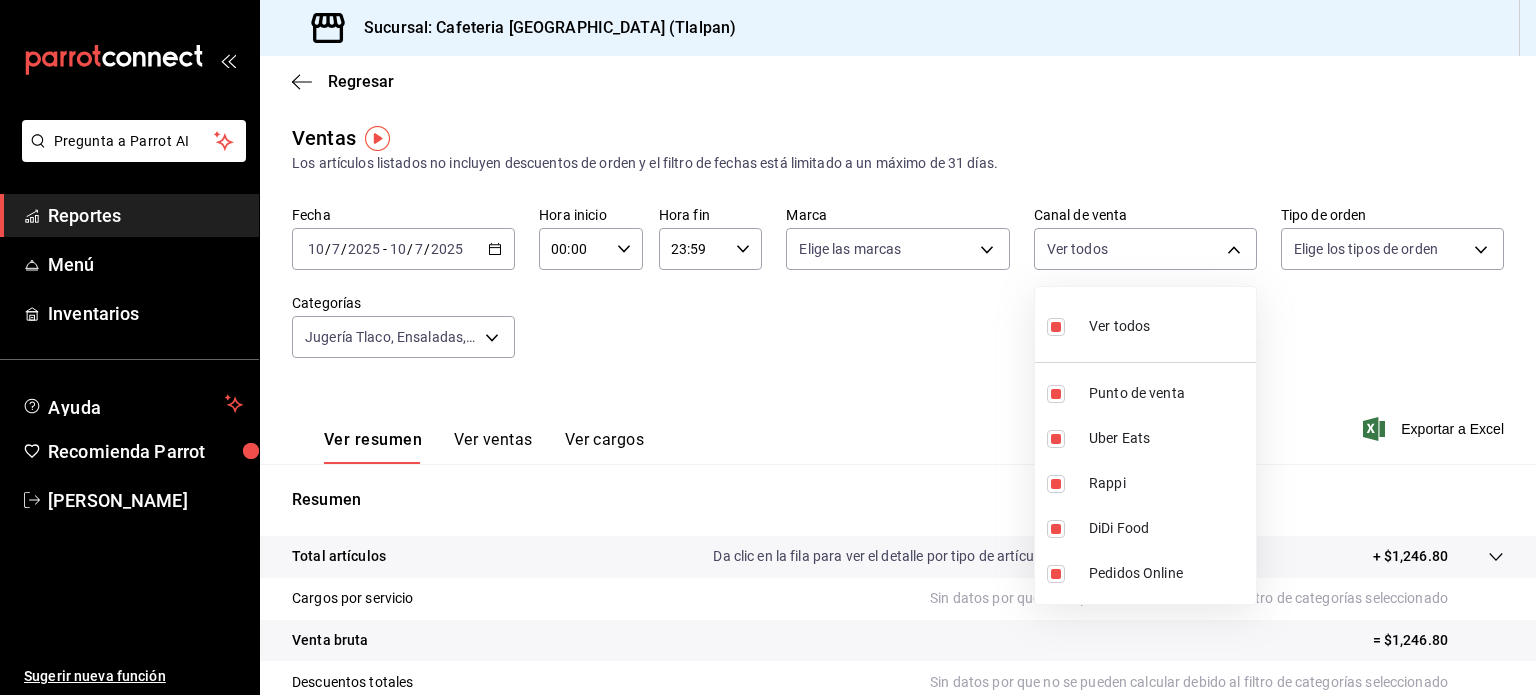 click at bounding box center [768, 347] 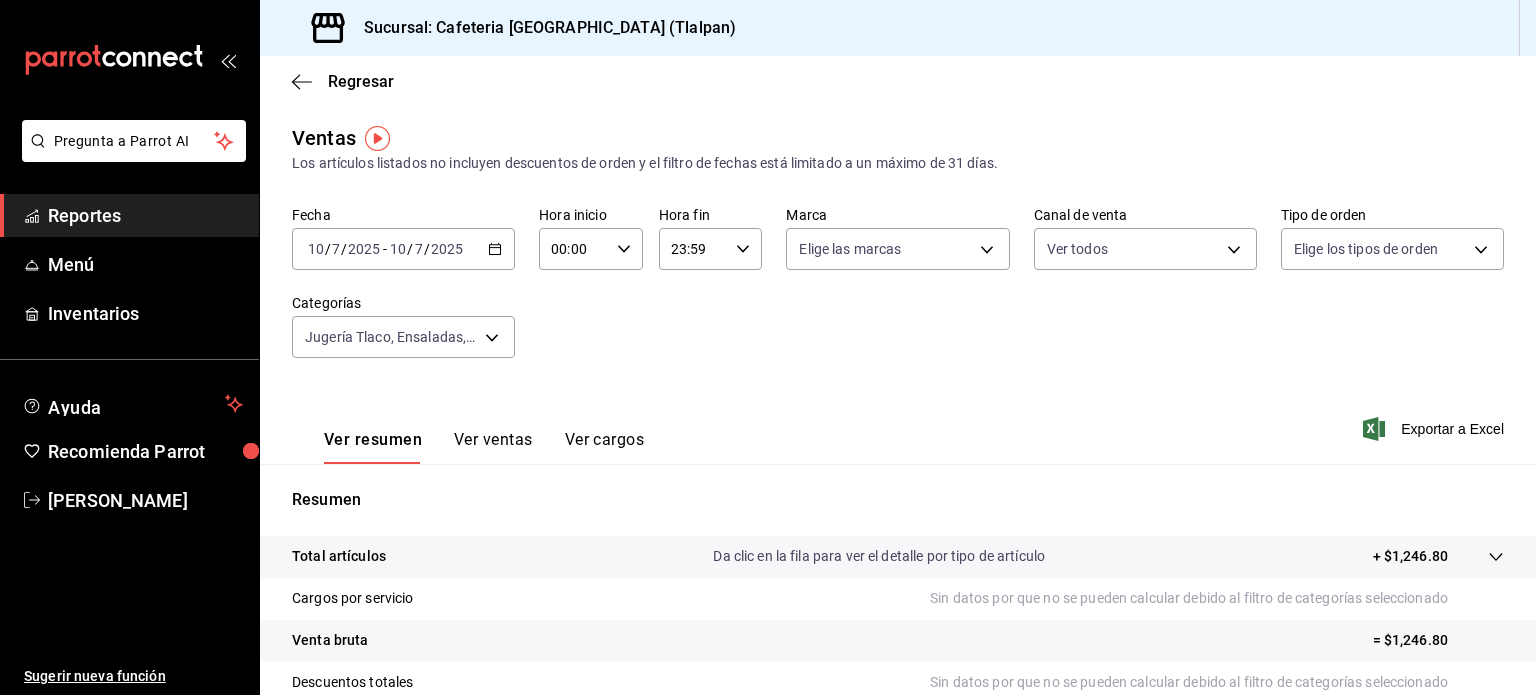 click on "Ver ventas" at bounding box center [493, 447] 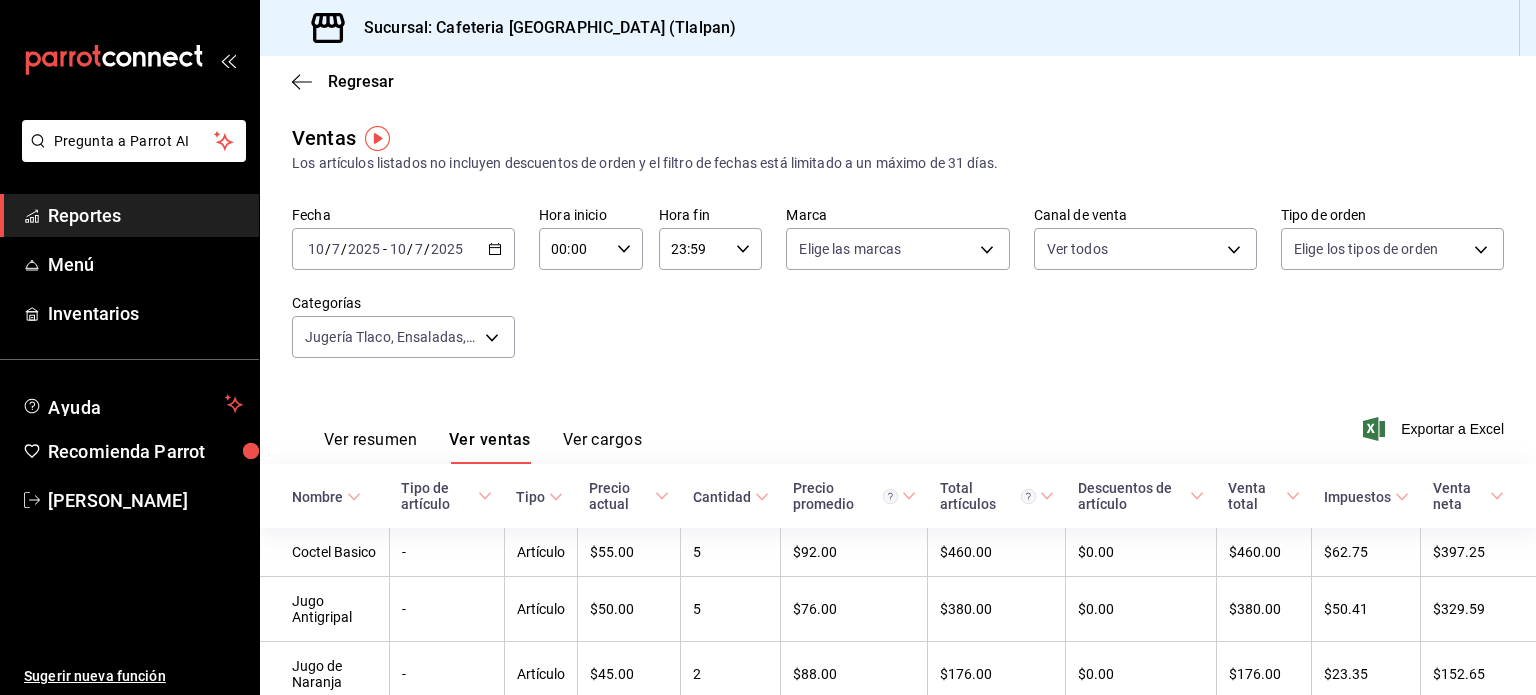 drag, startPoint x: 1535, startPoint y: 83, endPoint x: 1523, endPoint y: 90, distance: 13.892444 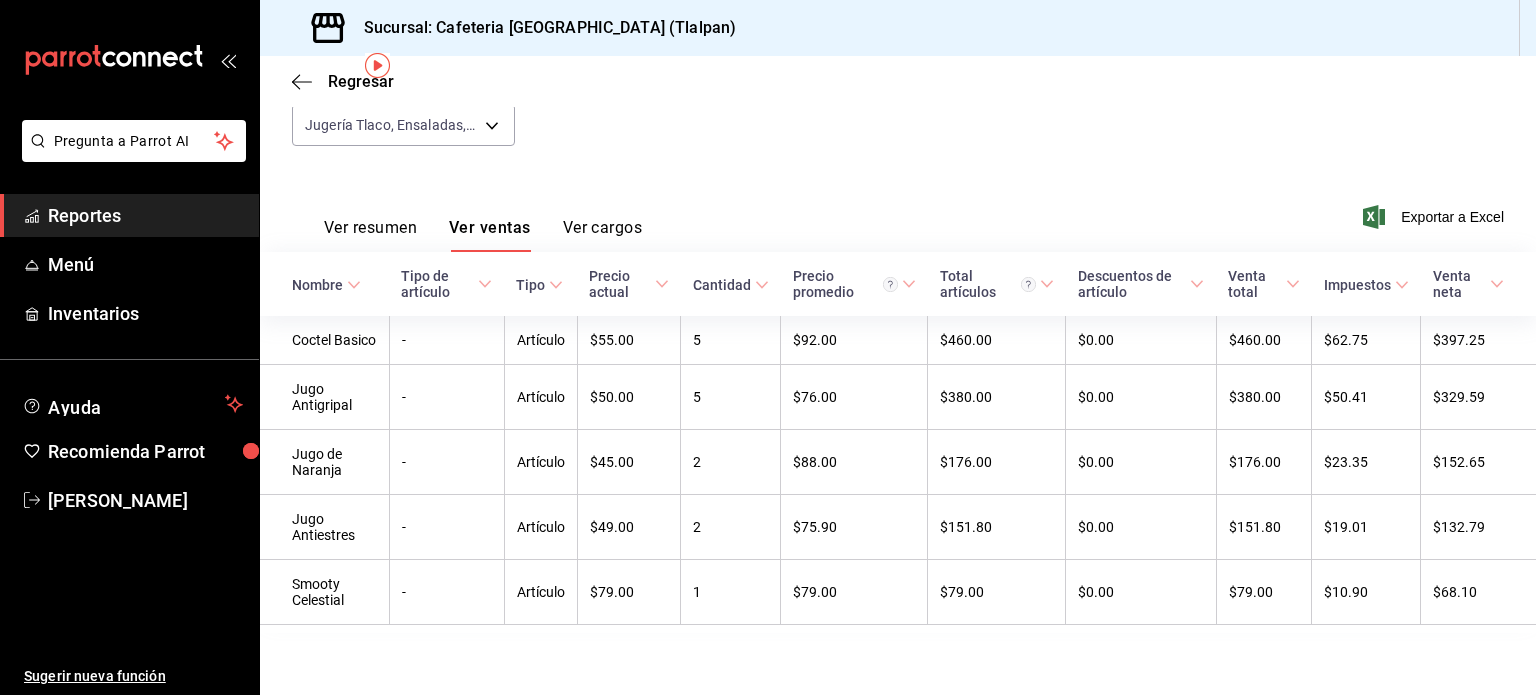 scroll, scrollTop: 0, scrollLeft: 0, axis: both 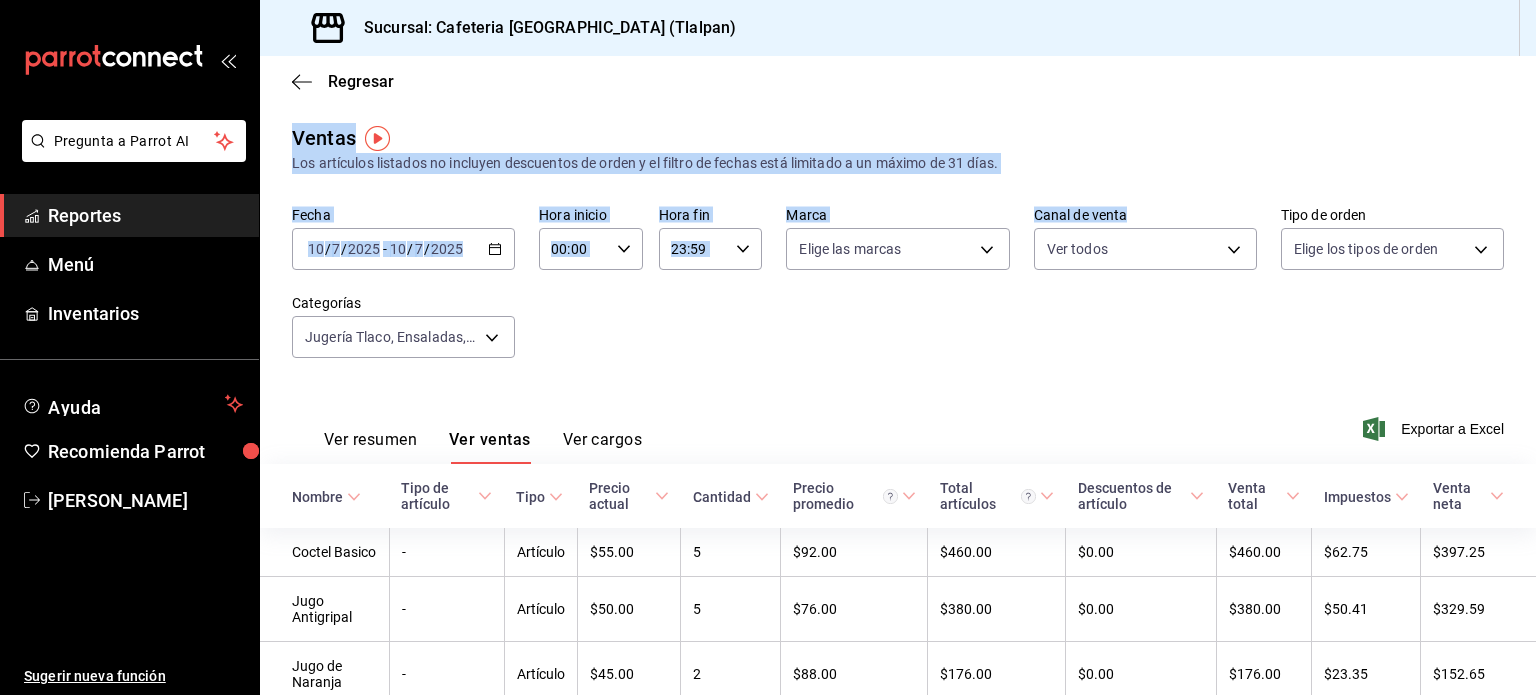 drag, startPoint x: 1119, startPoint y: 316, endPoint x: 1072, endPoint y: -9, distance: 328.3809 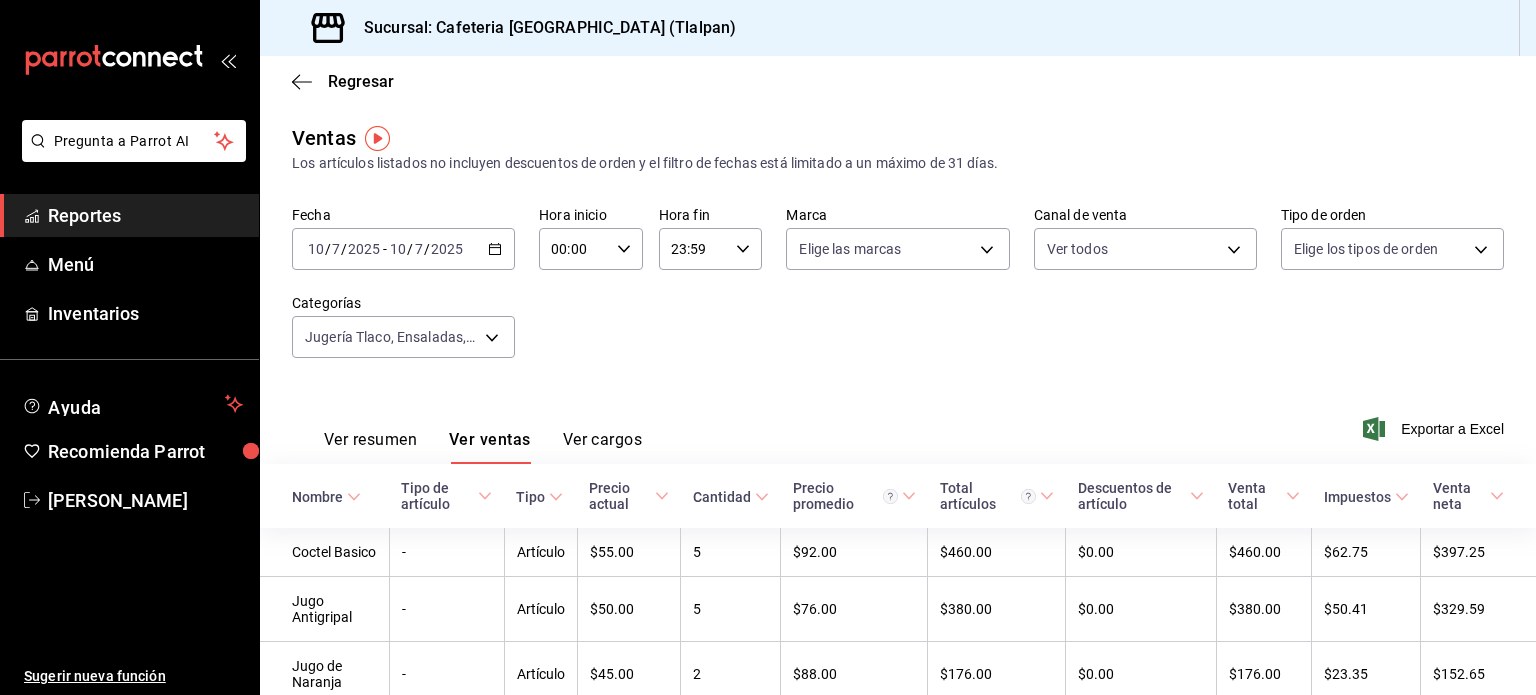 click on "Fecha [DATE] [DATE] - [DATE] [DATE] Hora inicio 00:00 Hora inicio Hora fin 23:59 Hora fin Marca Elige las marcas Canal de venta Ver todos PARROT,UBER_EATS,RAPPI,DIDI_FOOD,ONLINE Tipo de orden Elige los tipos de orden Categorías Jugería Tlaco, Ensaladas, Coctel de Fruta y Bowls, Antojos Europeos, Sandwiches y  Bagels, Aguas Frescas, Licuados y Smoothies, Jugos e9e68465-86e8-450d-9bb3-72899039c4d5,6ad8335a-cbf8-4b52-ae65-0fb07a46dafe,e88413e1-6da3-4a64-92dd-9f919d1268fe,e79167cc-f0d6-4ec4-81e2-b378f870024c,db1db806-b5b7-4869-8aed-44ac641371a3,adfab49d-05db-4b6d-ad56-7b555b8a4834,7baa7ae9-57f3-4719-a53f-8e808bc8d0b3,d385512f-46c5-4633-b21f-439923cc67d7" at bounding box center (898, 294) 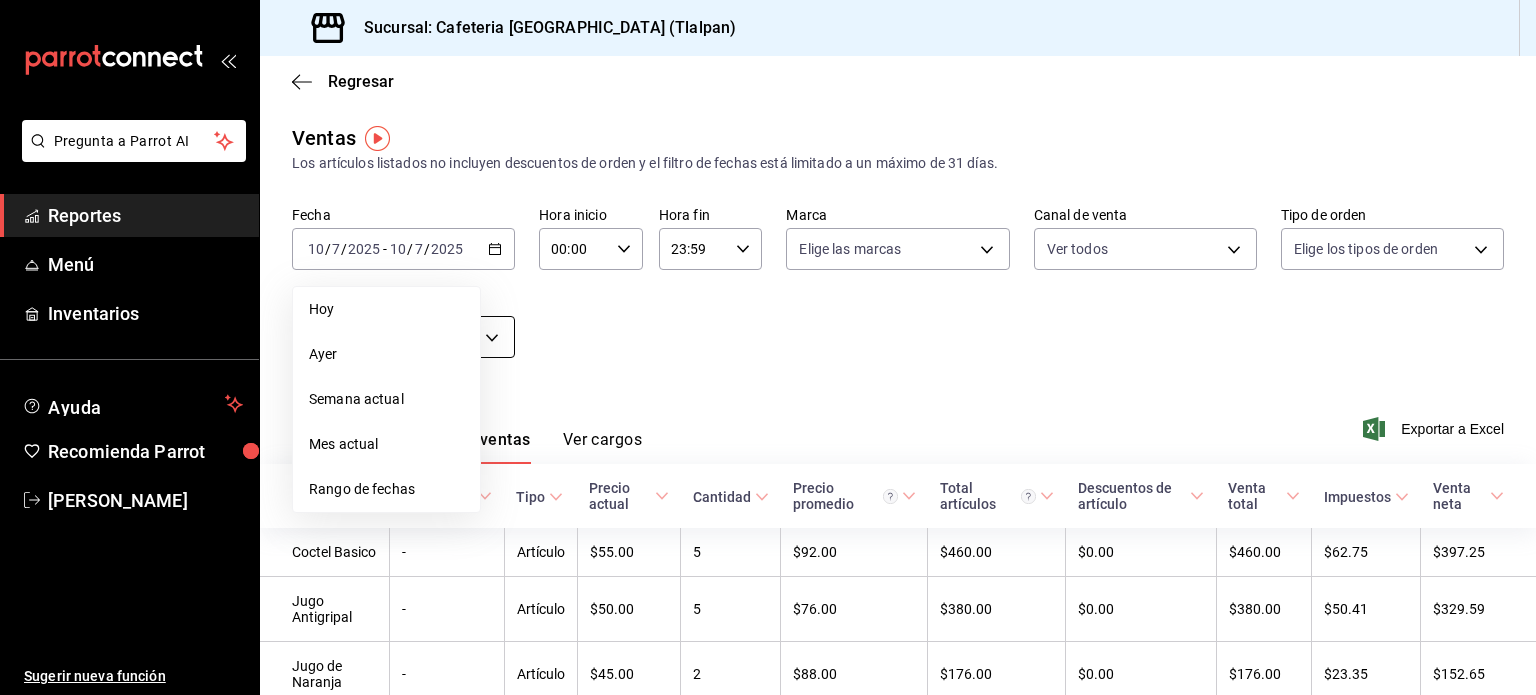 click on "Pregunta a Parrot AI Reportes   Menú   Inventarios   Ayuda Recomienda Parrot   [PERSON_NAME]   Sugerir nueva función   Sucursal: Cafeteria Tlacotalpan (Tlalpan) Regresar Ventas Los artículos listados no incluyen descuentos de orden y el filtro de fechas está limitado a un máximo de 31 días. Fecha [DATE] [DATE] - [DATE] [DATE] [DATE] [DATE] Semana actual Mes actual Rango de fechas Hora inicio 00:00 Hora inicio Hora fin 23:59 Hora fin Marca Elige las marcas Canal de venta Ver todos PARROT,UBER_EATS,RAPPI,DIDI_FOOD,ONLINE Tipo de orden Elige los tipos de orden Categorías Jugería Tlaco, Ensaladas, Coctel de Fruta y Bowls, Antojos Europeos, Sandwiches y  Bagels, Aguas Frescas, Licuados y Smoothies, Jugos Ver resumen Ver ventas Ver cargos Exportar a Excel Nombre Tipo de artículo Tipo Precio actual Cantidad Precio promedio   Total artículos   Descuentos de artículo Venta total Impuestos Venta neta Coctel Basico - Artículo $55.00 5 $92.00 $460.00 $0.00 $460.00 $62.75 $397.25 - Artículo" at bounding box center [768, 347] 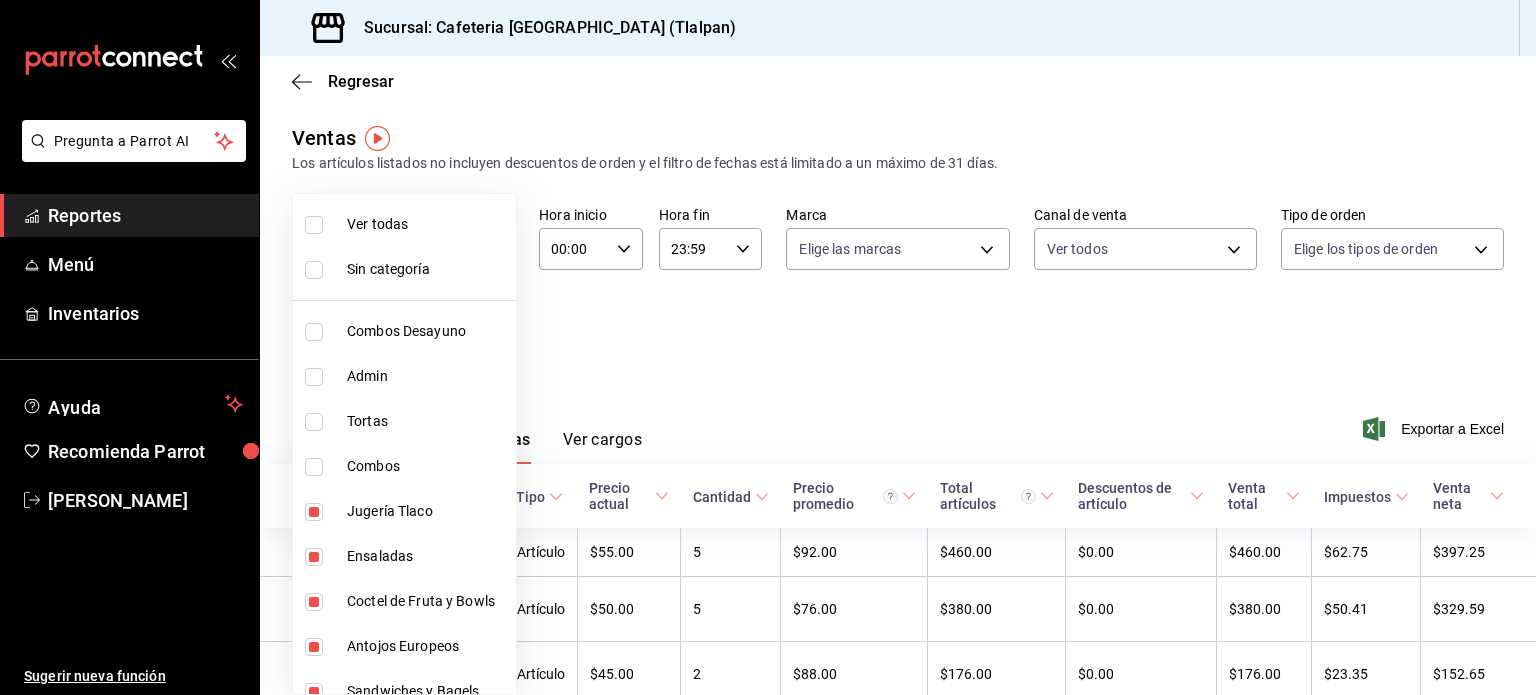 click at bounding box center (318, 467) 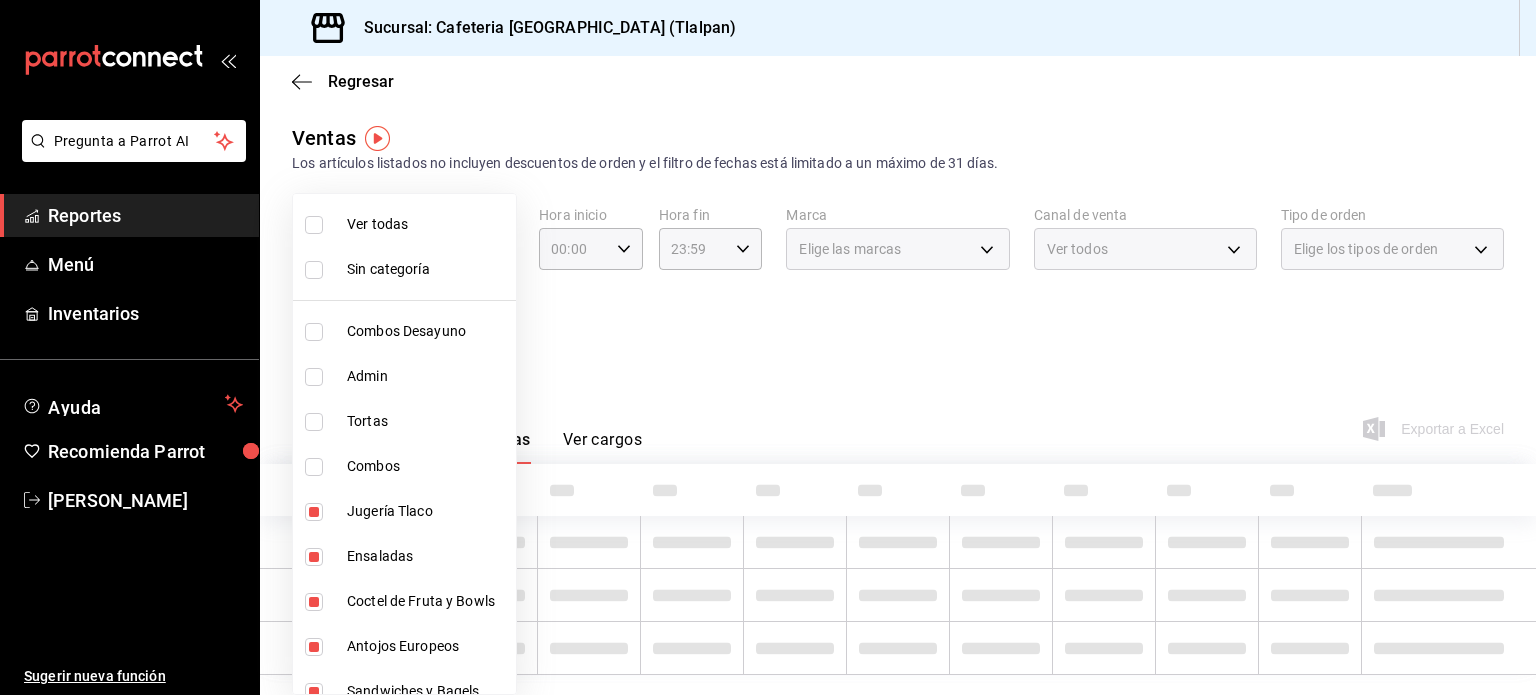 click at bounding box center [314, 332] 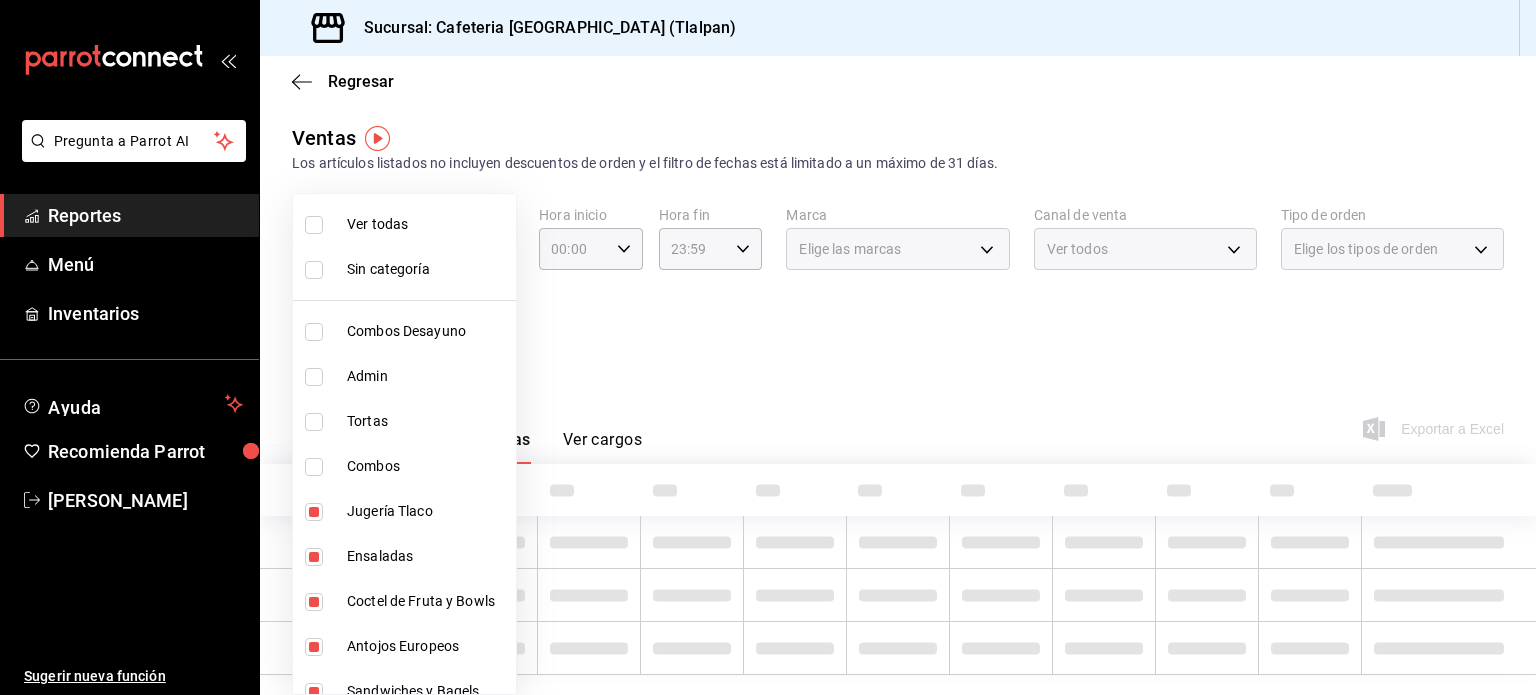 checkbox on "true" 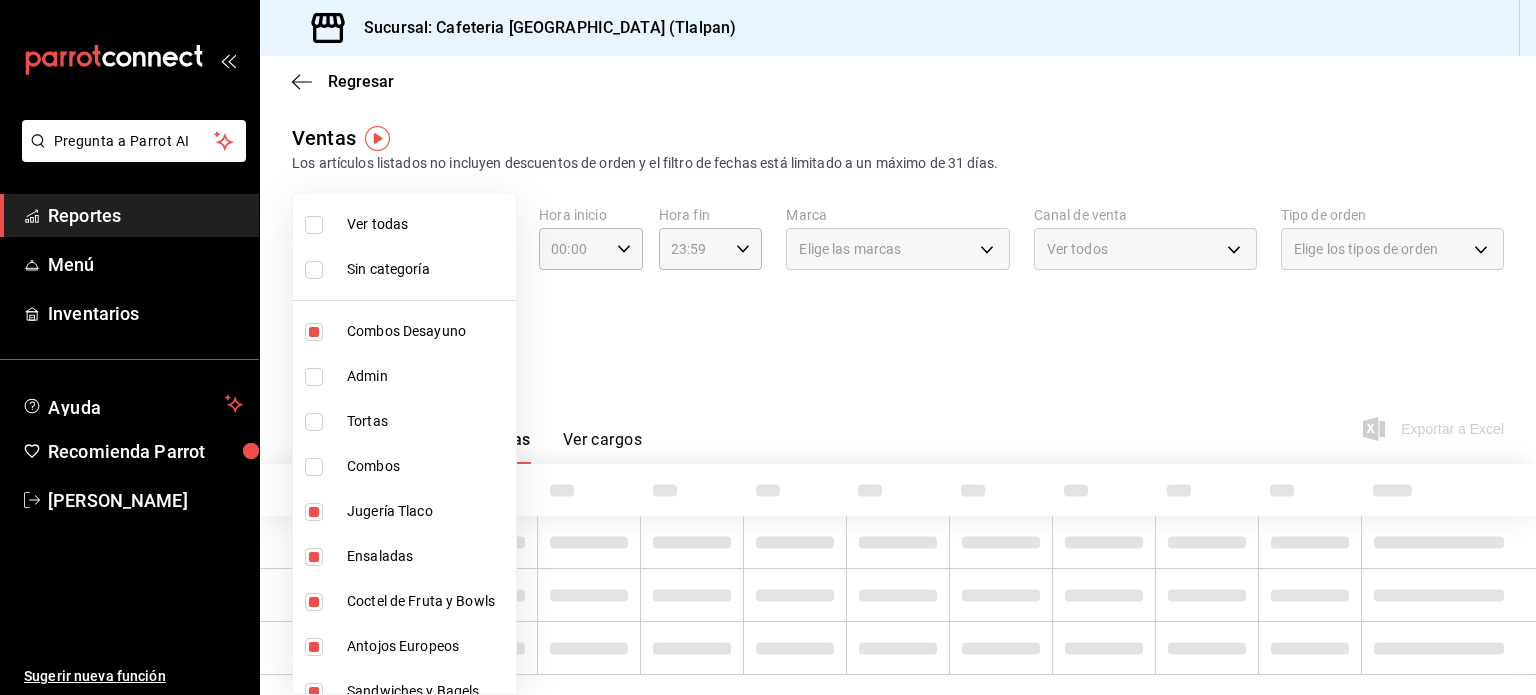 type on "e9e68465-86e8-450d-9bb3-72899039c4d5,6ad8335a-cbf8-4b52-ae65-0fb07a46dafe,e88413e1-6da3-4a64-92dd-9f919d1268fe,e79167cc-f0d6-4ec4-81e2-b378f870024c,db1db806-b5b7-4869-8aed-44ac641371a3,adfab49d-05db-4b6d-ad56-7b555b8a4834,7baa7ae9-57f3-4719-a53f-8e808bc8d0b3,d385512f-46c5-4633-b21f-439923cc67d7,36d1b806-7385-4c12-996b-e719420d6c0e" 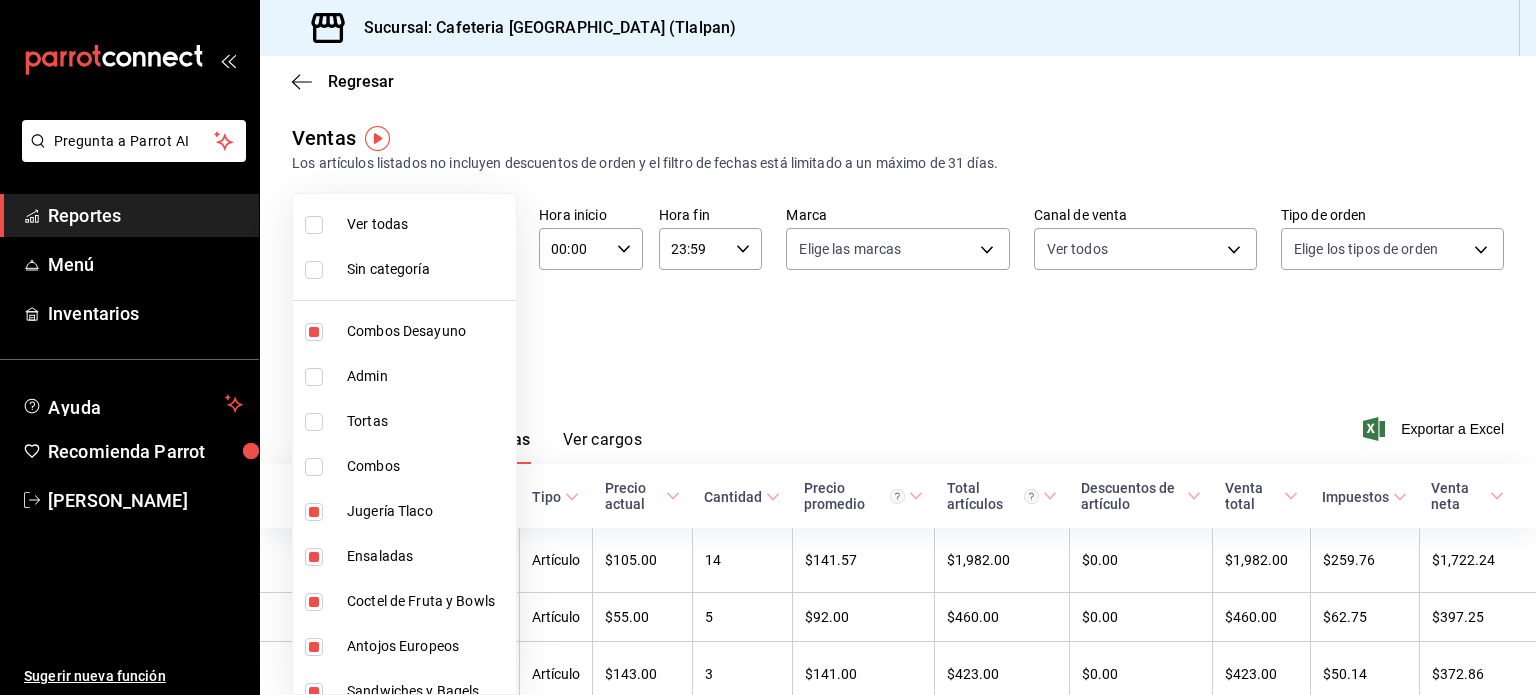 click at bounding box center [768, 347] 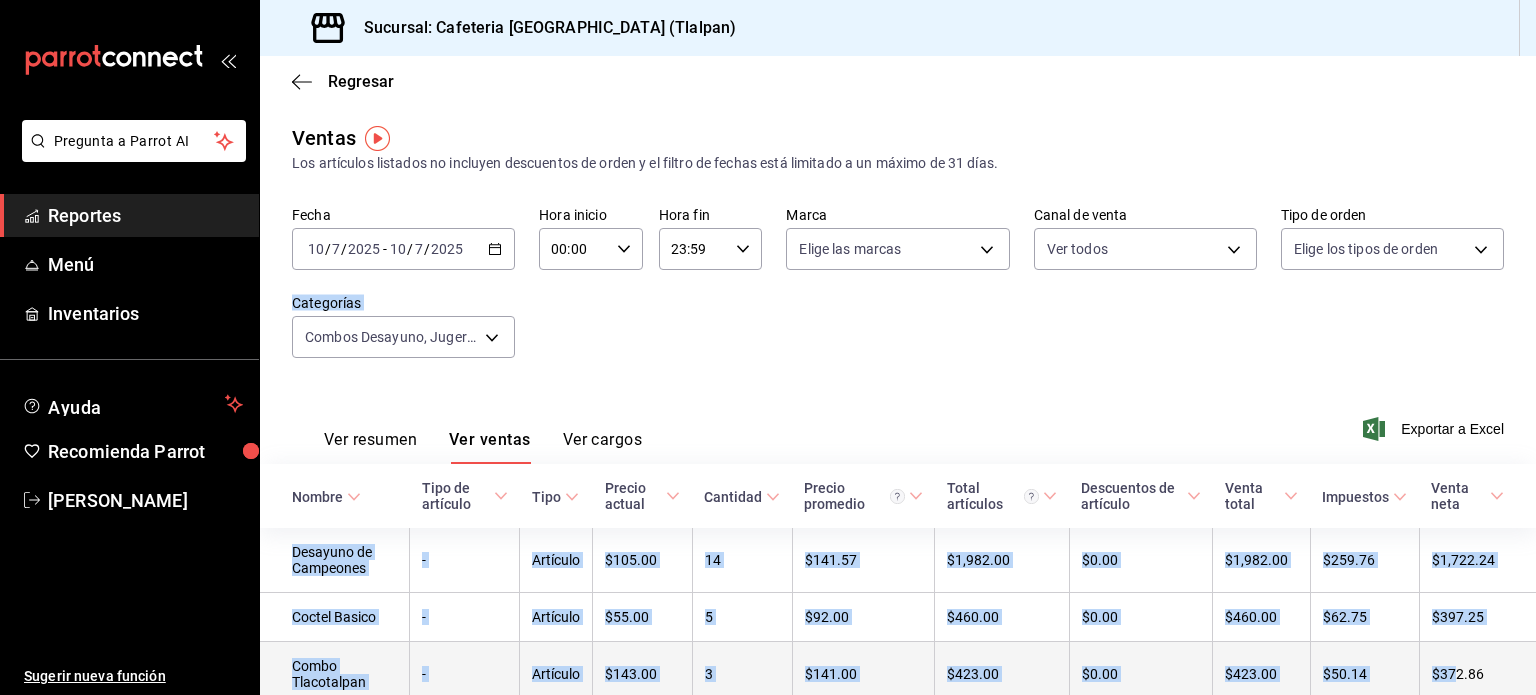 drag, startPoint x: 1535, startPoint y: 272, endPoint x: 1458, endPoint y: 678, distance: 413.2372 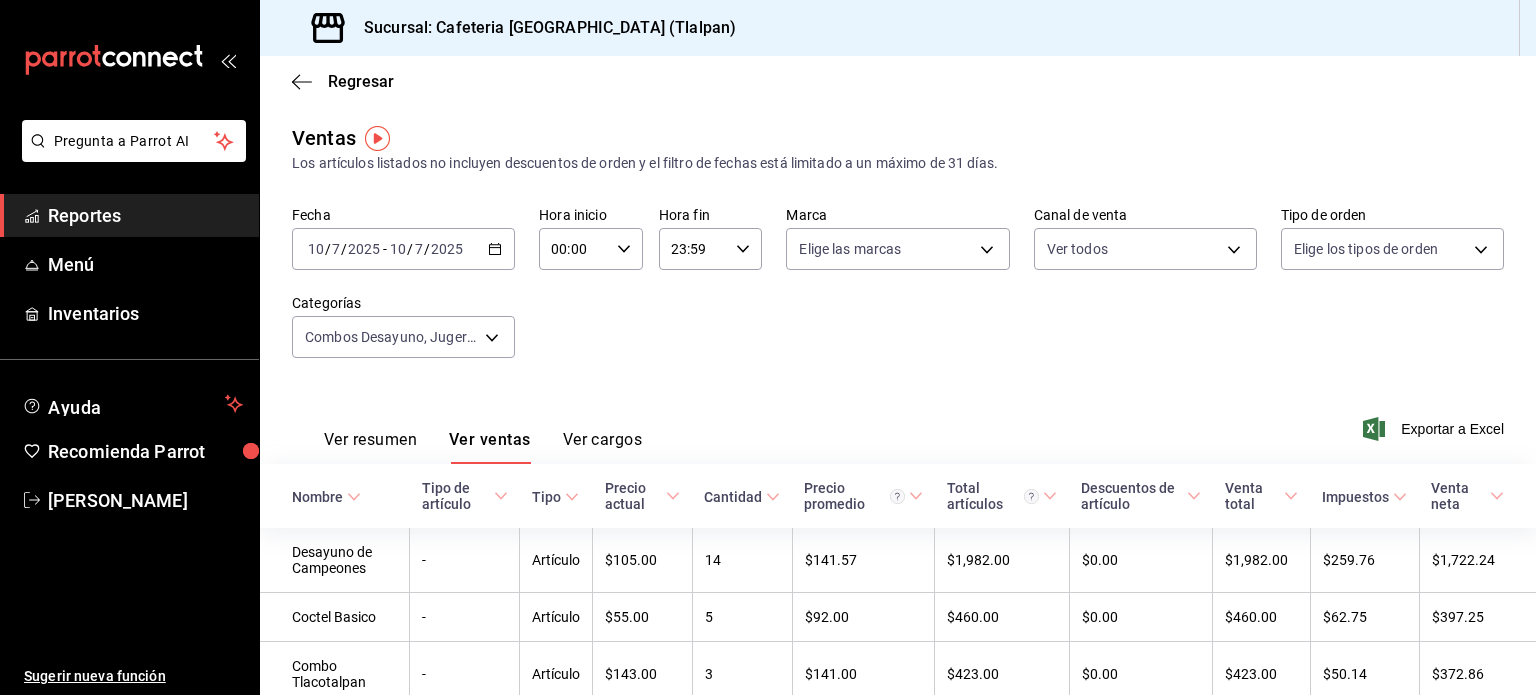click on "Fecha [DATE] [DATE] - [DATE] [DATE] Hora inicio 00:00 Hora inicio Hora fin 23:59 Hora fin Marca Elige las marcas Canal de venta Ver todos PARROT,UBER_EATS,RAPPI,DIDI_FOOD,ONLINE Tipo de orden Elige los tipos de orden Categorías Combos Desayuno, Jugería Tlaco, Ensaladas, Coctel de Fruta y Bowls, Antojos Europeos, Sandwiches y  Bagels, Aguas Frescas, Licuados y Smoothies, Jugos e9e68465-86e8-450d-9bb3-72899039c4d5,6ad8335a-cbf8-4b52-ae65-0fb07a46dafe,e88413e1-6da3-4a64-92dd-9f919d1268fe,e79167cc-f0d6-4ec4-81e2-b378f870024c,db1db806-b5b7-4869-8aed-44ac641371a3,adfab49d-05db-4b6d-ad56-7b555b8a4834,7baa7ae9-57f3-4719-a53f-8e808bc8d0b3,d385512f-46c5-4633-b21f-439923cc67d7,36d1b806-7385-4c12-996b-e719420d6c0e" at bounding box center (898, 294) 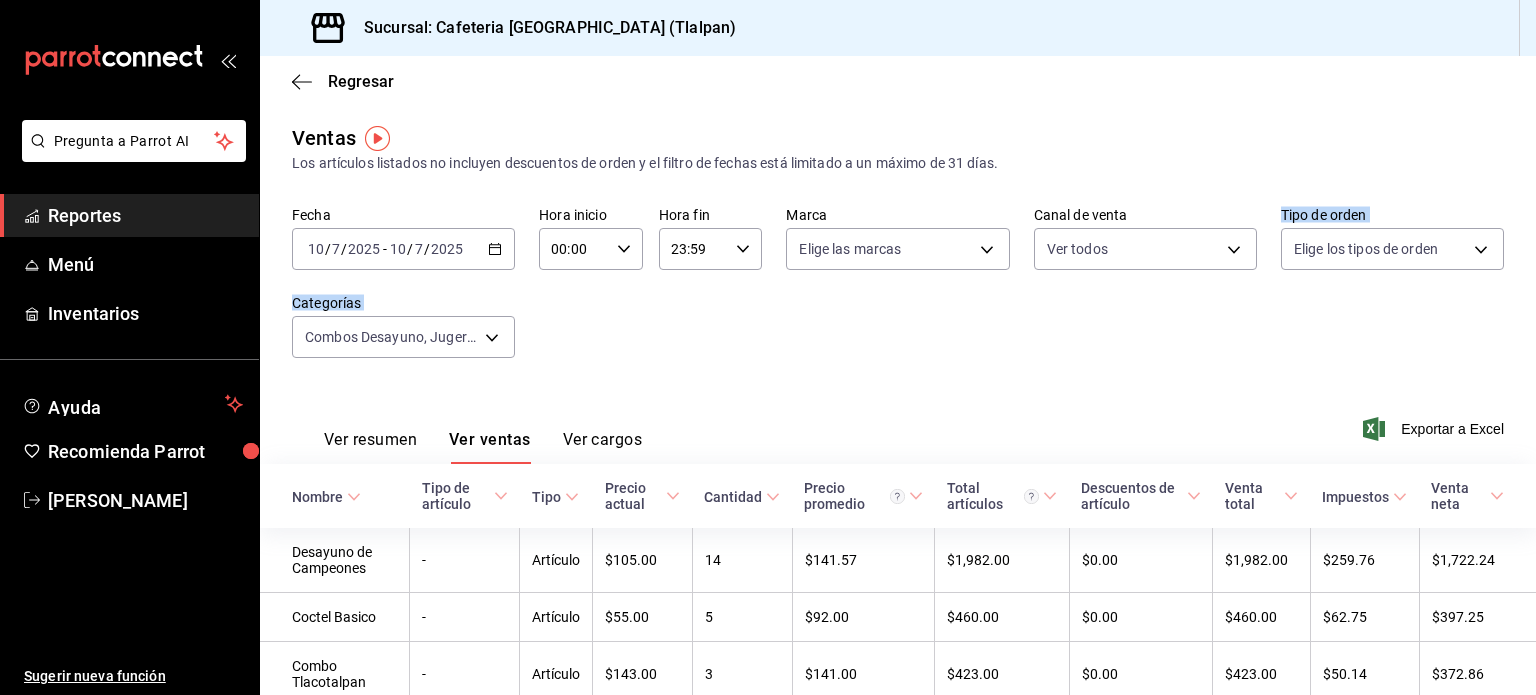 drag, startPoint x: 1235, startPoint y: 339, endPoint x: 1276, endPoint y: 500, distance: 166.1385 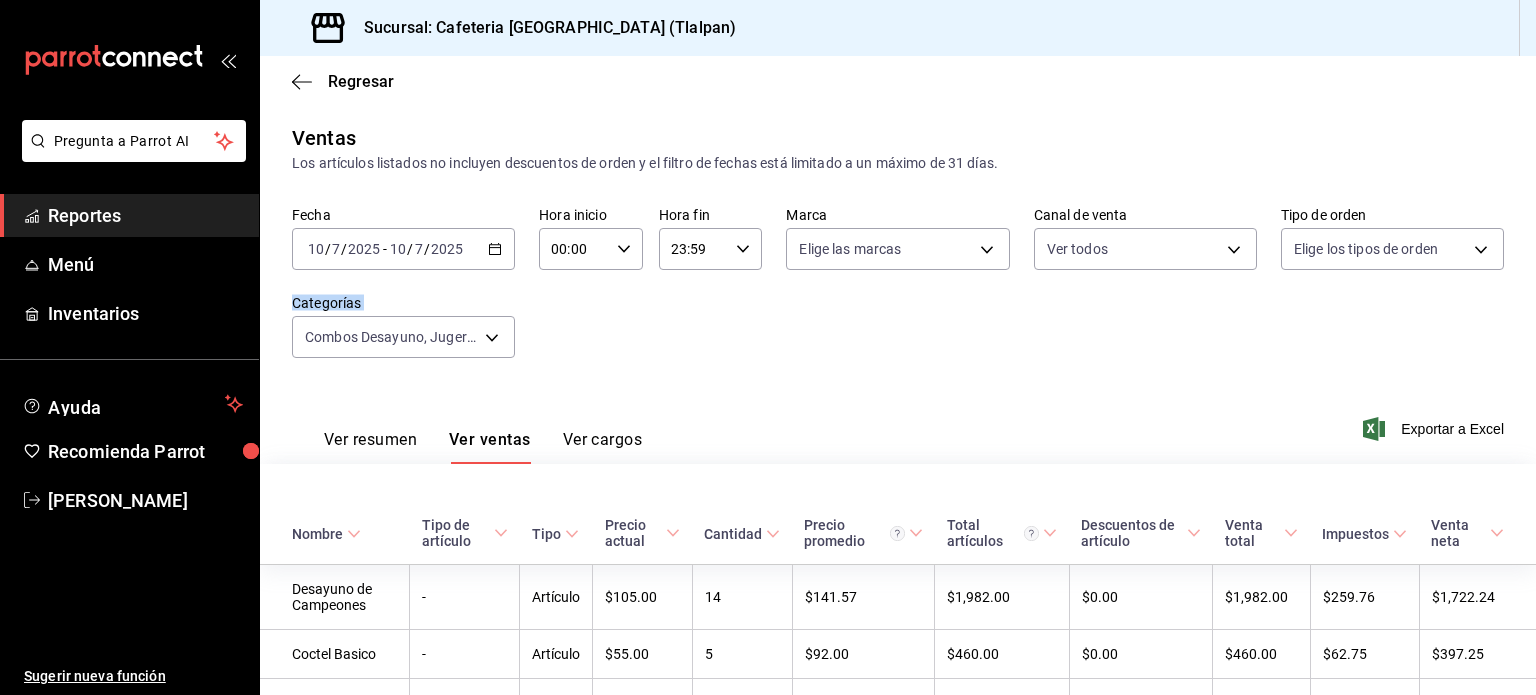 scroll, scrollTop: 478, scrollLeft: 0, axis: vertical 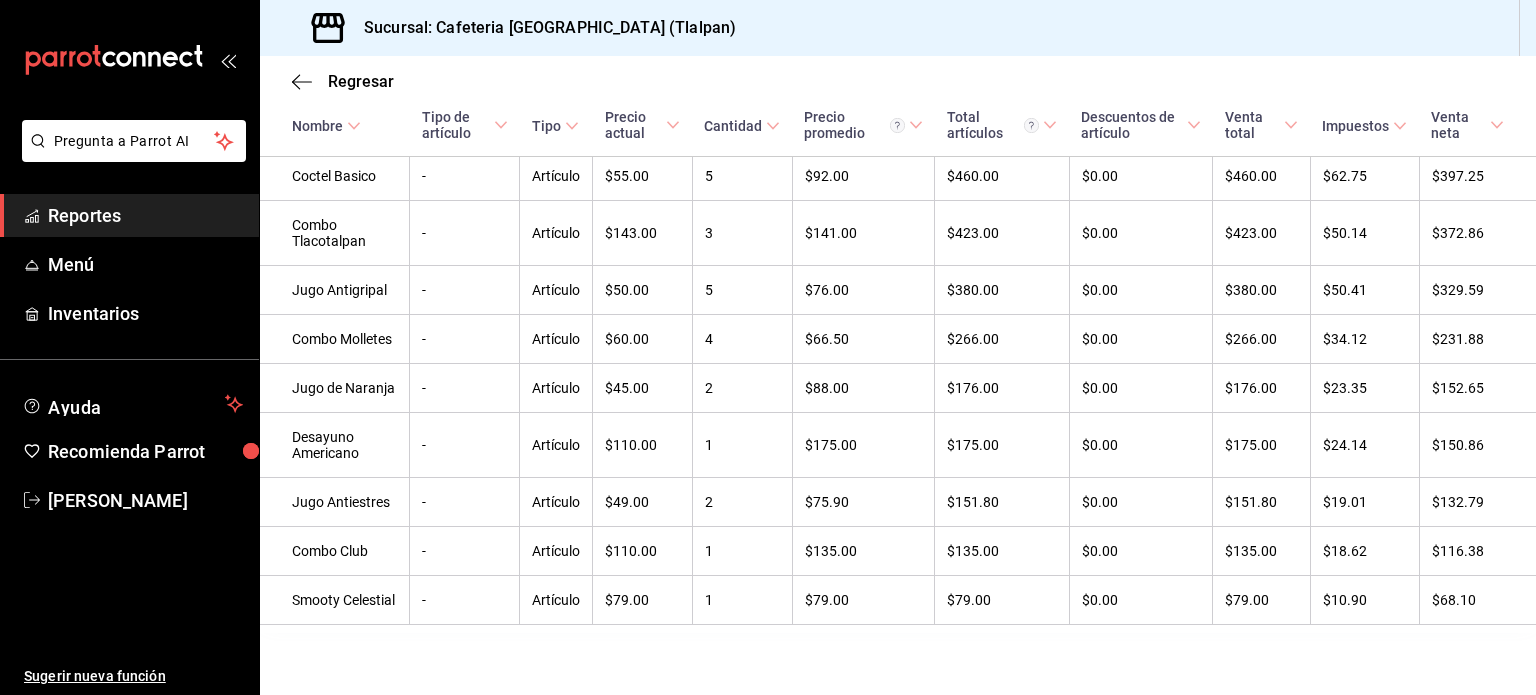 drag, startPoint x: 1338, startPoint y: 365, endPoint x: 1305, endPoint y: 742, distance: 378.44153 